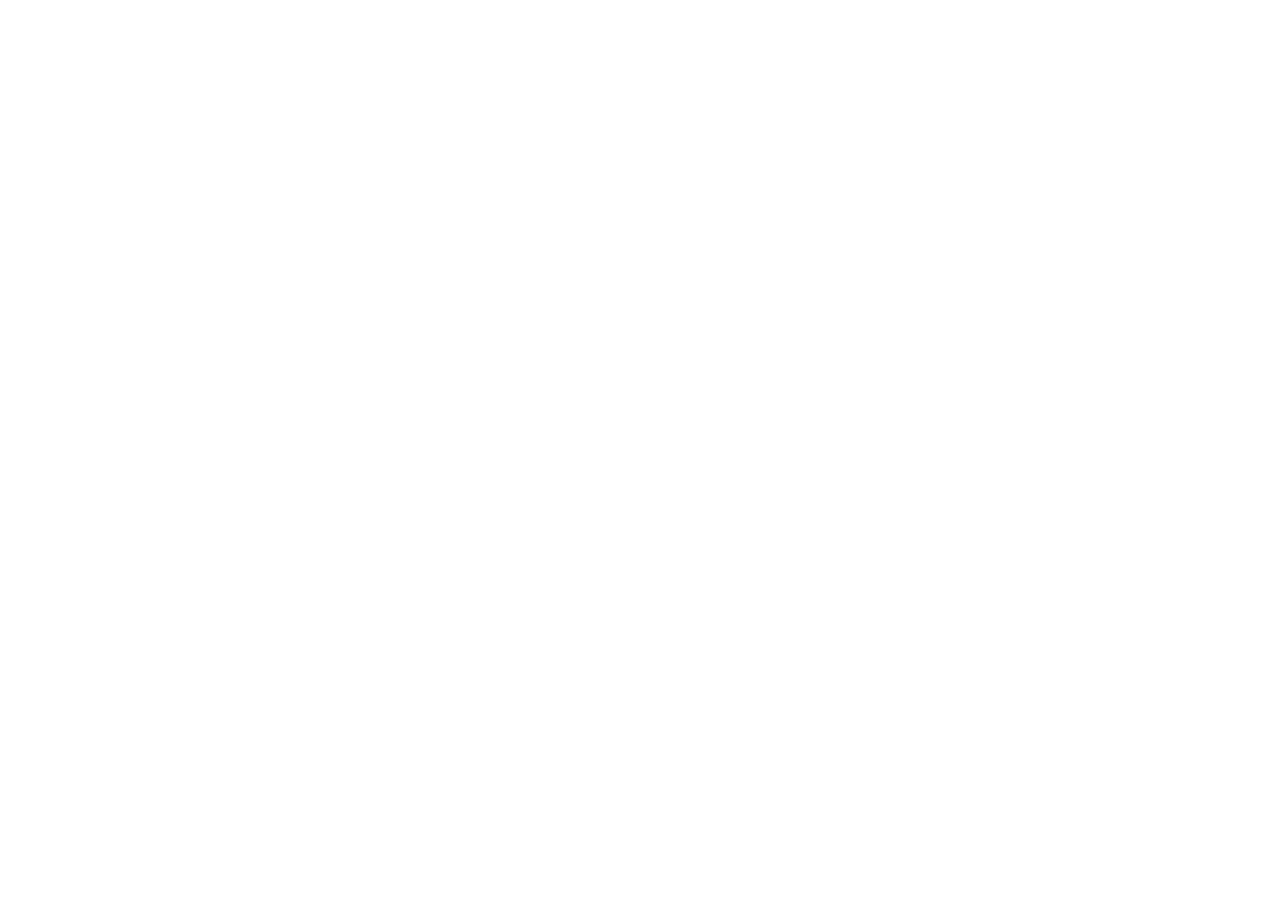 scroll, scrollTop: 0, scrollLeft: 0, axis: both 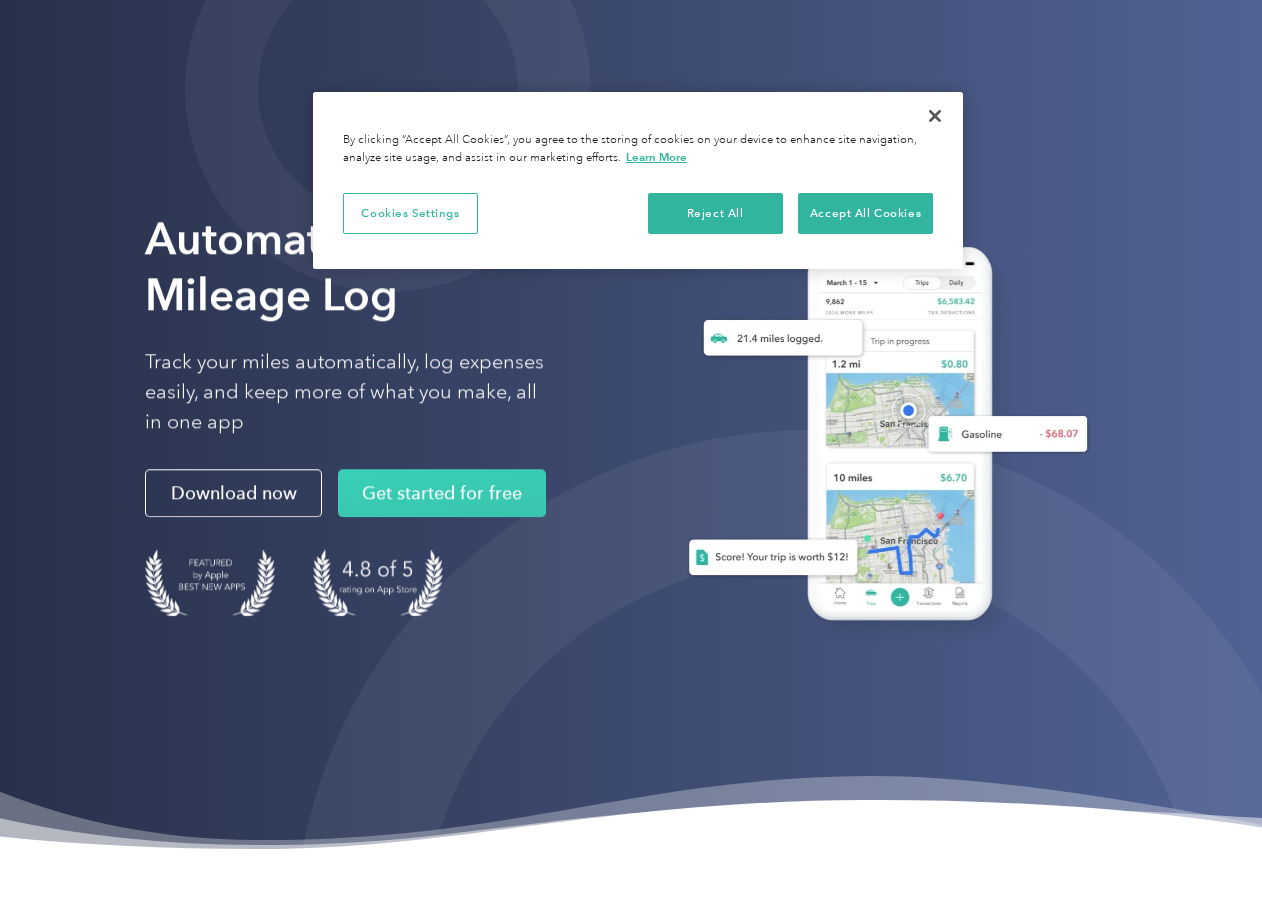 click on "Solutions For companies Easy vehicle reimbursements For self-employed Maximize tax deductions For partners Reward your contractors For Companies For Self-Employed For Partners Products Mileage tracking Automatic mileage logs FAVR program Fixed & Variable Rate reimbursement design & management Driver checkup License, insurance and MVR verification Expense tracking Automatic transaction logs CPM program Cents Per Mile reimbursement management Everlance Payments Hands-free mileage payments Deduction finder Tax deduction review Accountable plan Monthly allowance management HR Integrations Automate population management Pricing Resources About us Learn about Motus Resource hub Business mileage hub IRS mileage rate Help center Tax calculator Jobs Contact us Login Sign up for free" at bounding box center [631, 36] 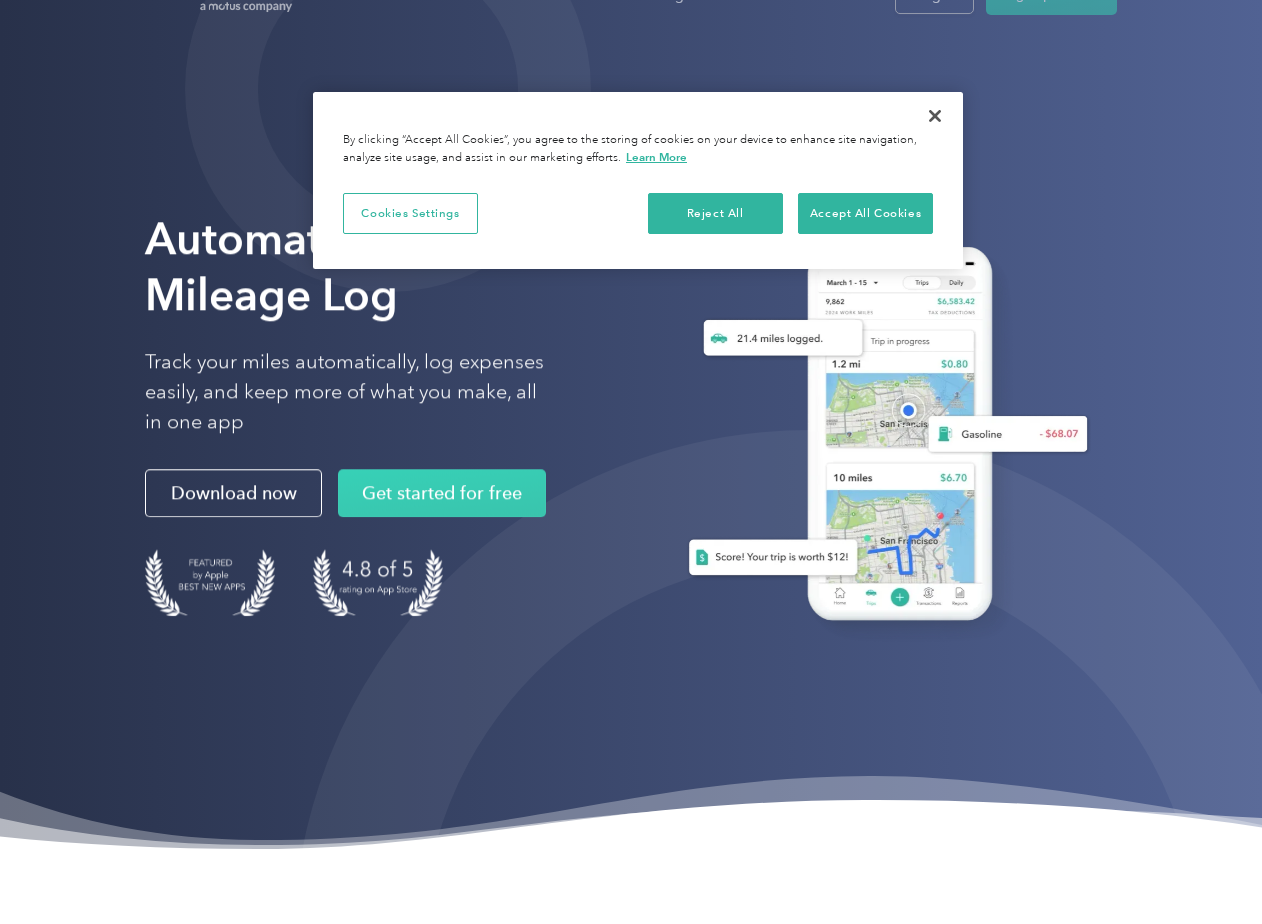 scroll, scrollTop: 0, scrollLeft: 0, axis: both 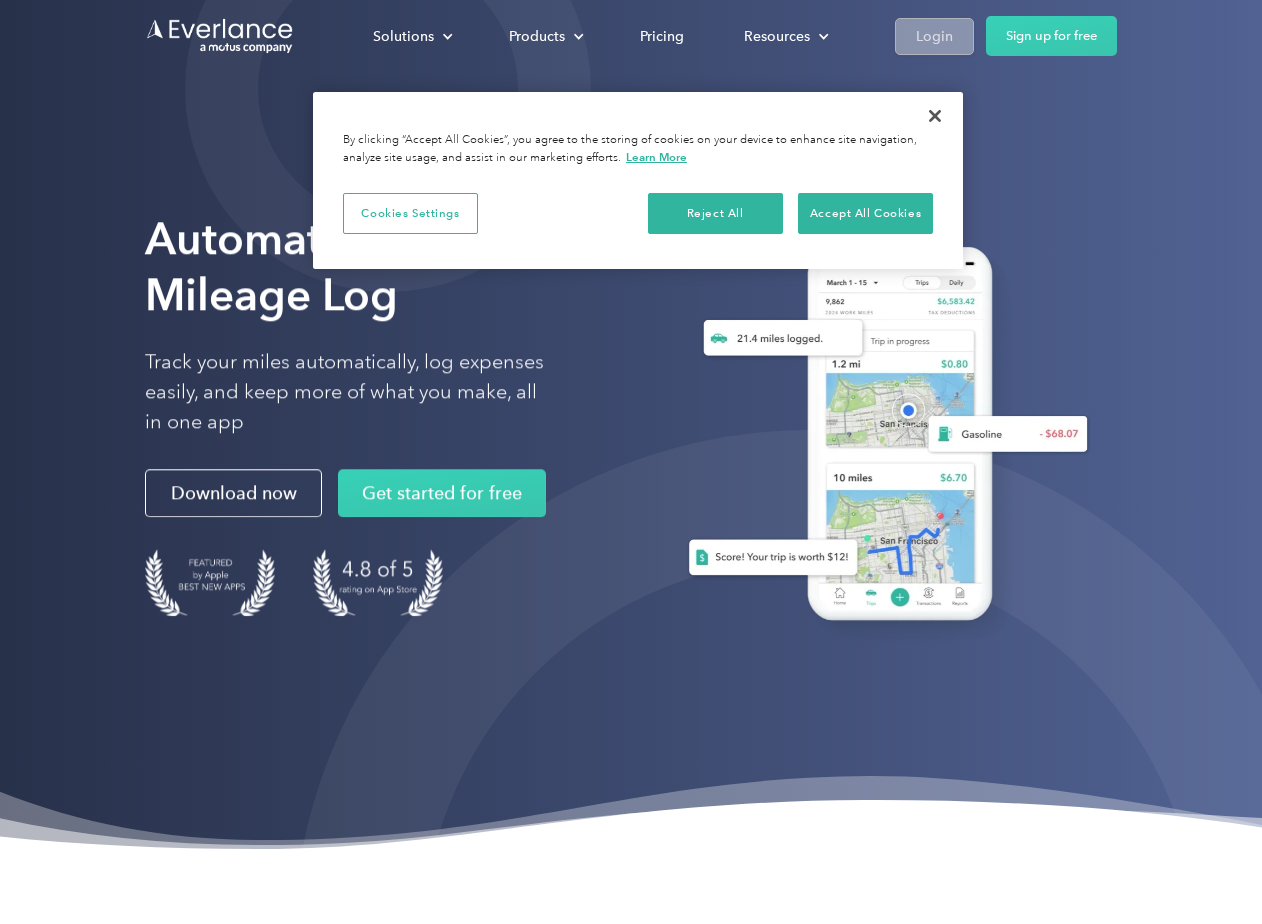 click on "Login" at bounding box center [934, 36] 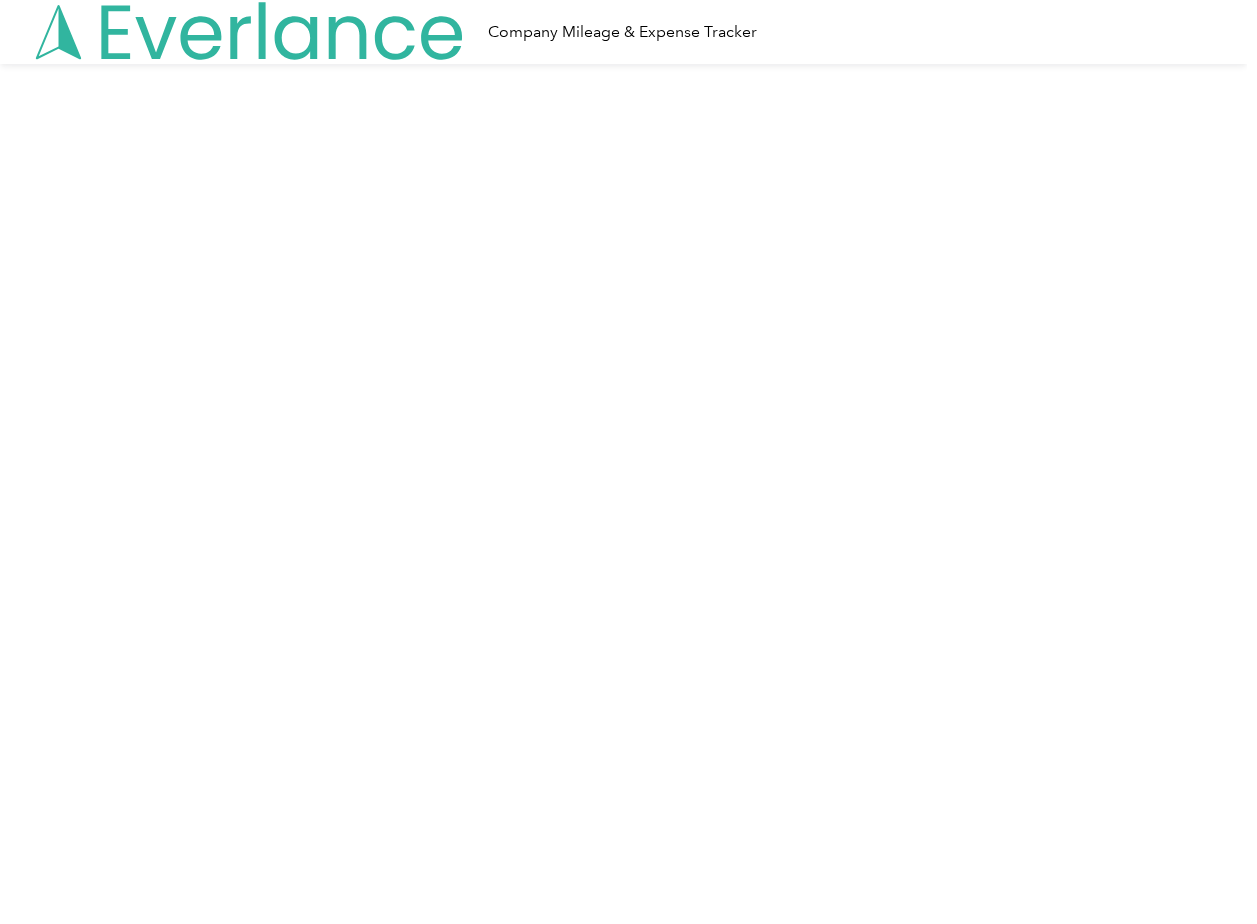 scroll, scrollTop: 0, scrollLeft: 0, axis: both 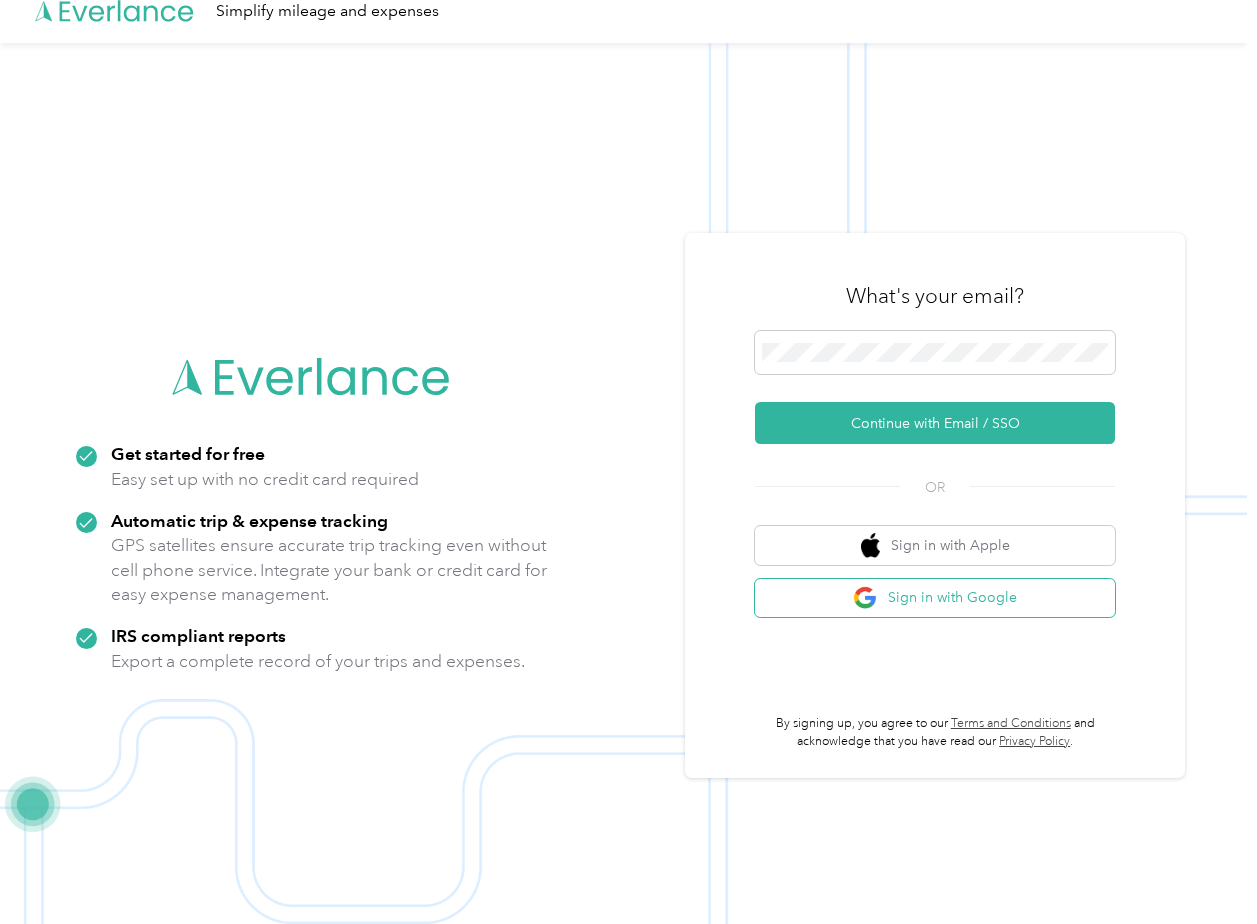 click on "Sign in with Google" at bounding box center (935, 598) 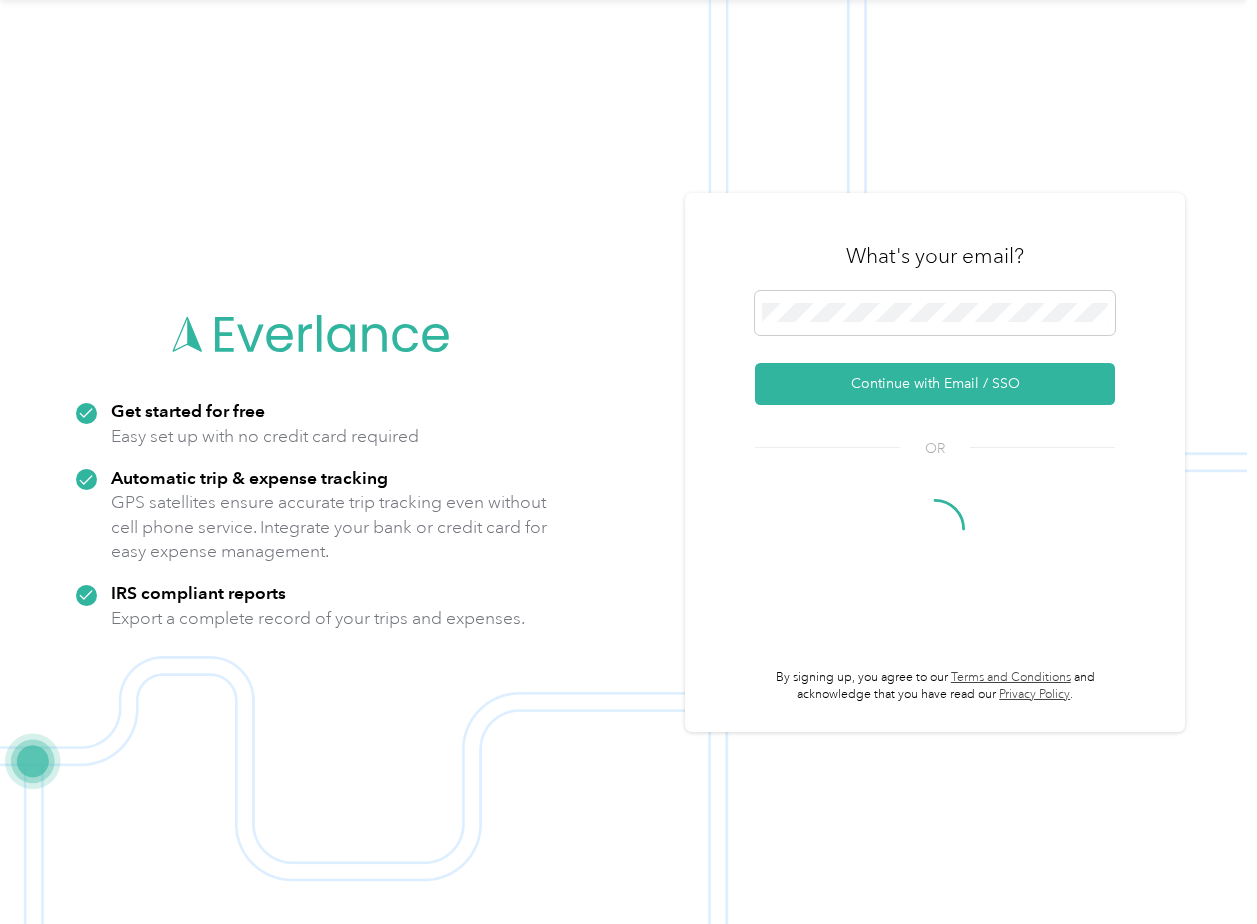 scroll, scrollTop: 0, scrollLeft: 0, axis: both 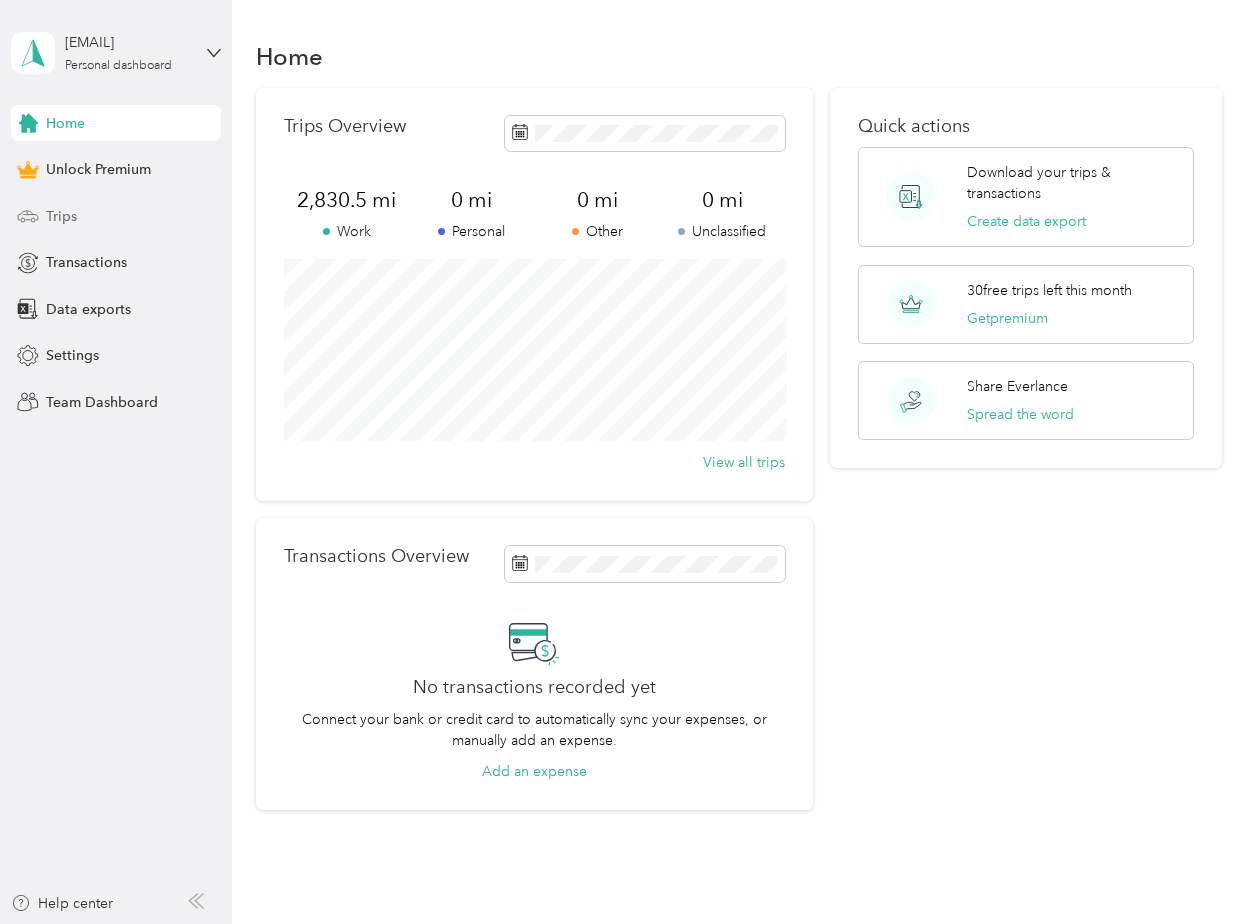 click on "Trips" at bounding box center [116, 216] 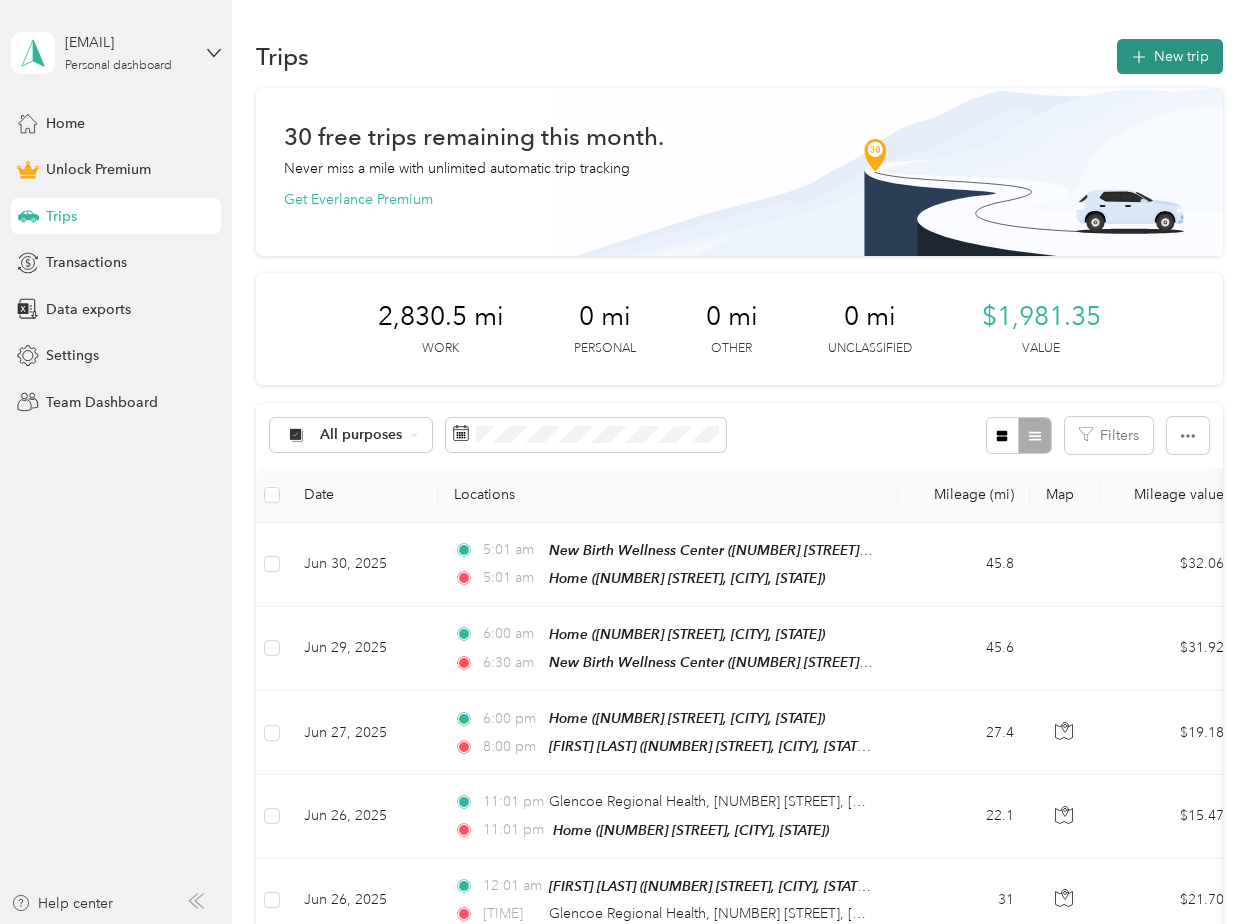 click on "New trip" at bounding box center [1170, 56] 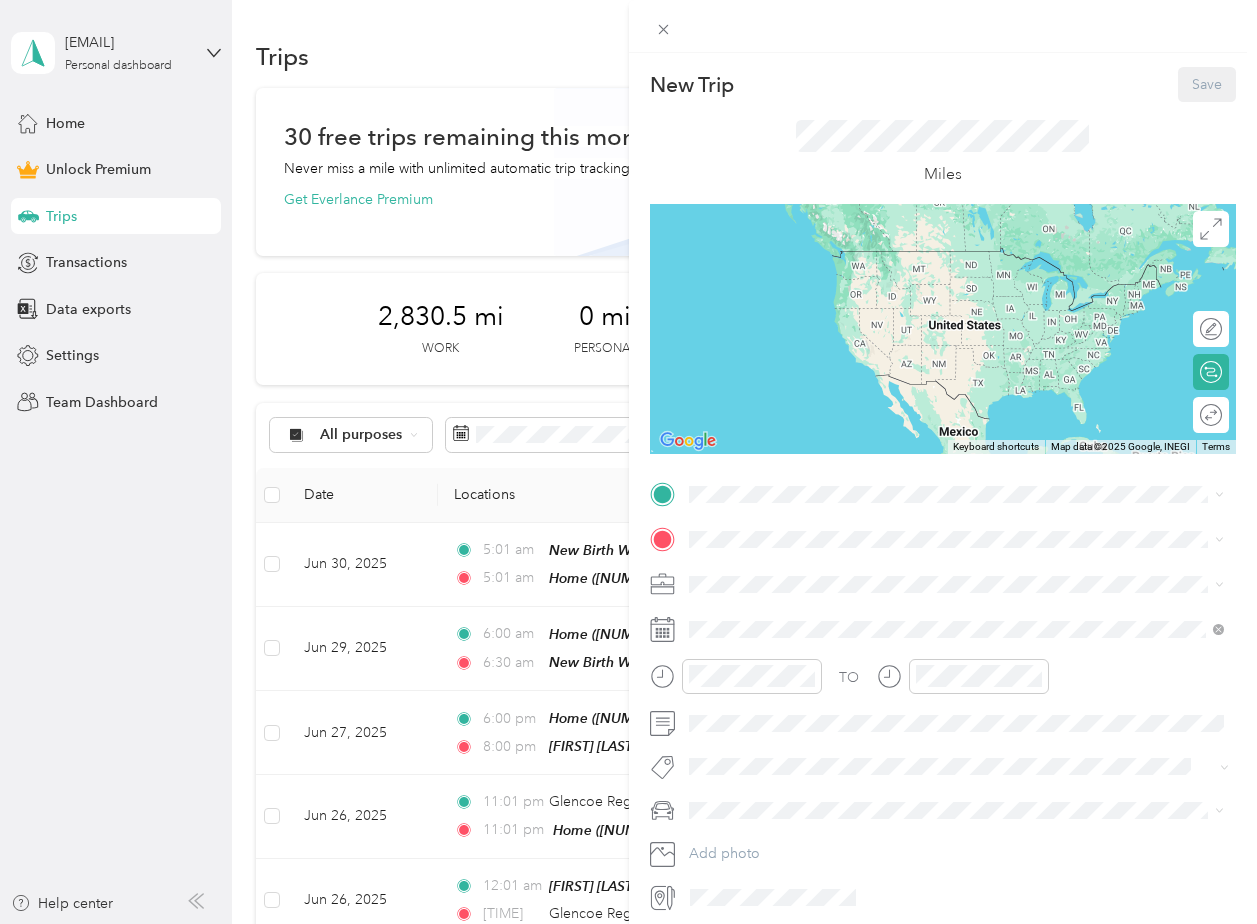 click on "Home" at bounding box center (939, 635) 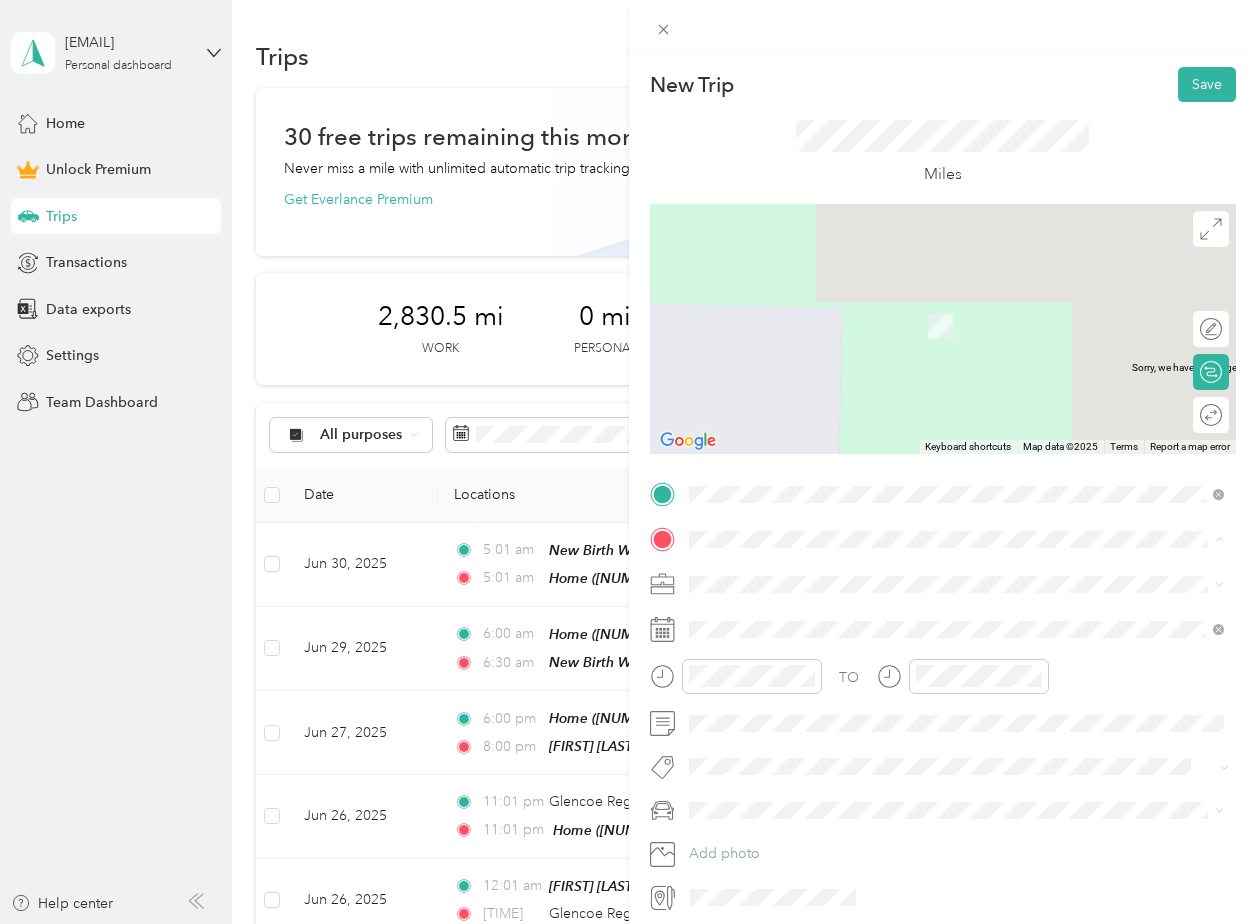 click on "[NUMBER] [STREET], [POSTAL_CODE], [CITY], [STATE], [COUNTRY]" at bounding box center (939, 640) 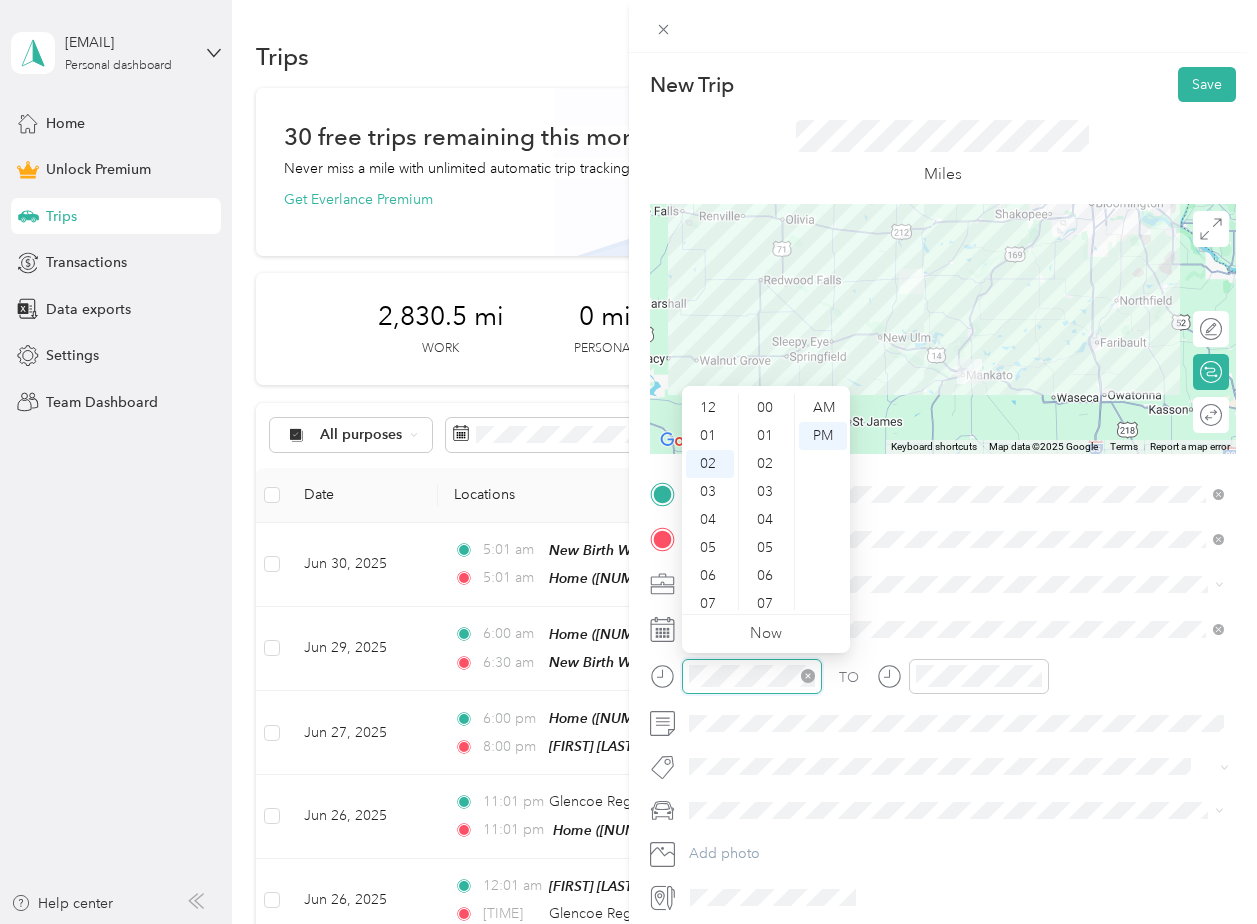 scroll, scrollTop: 54, scrollLeft: 0, axis: vertical 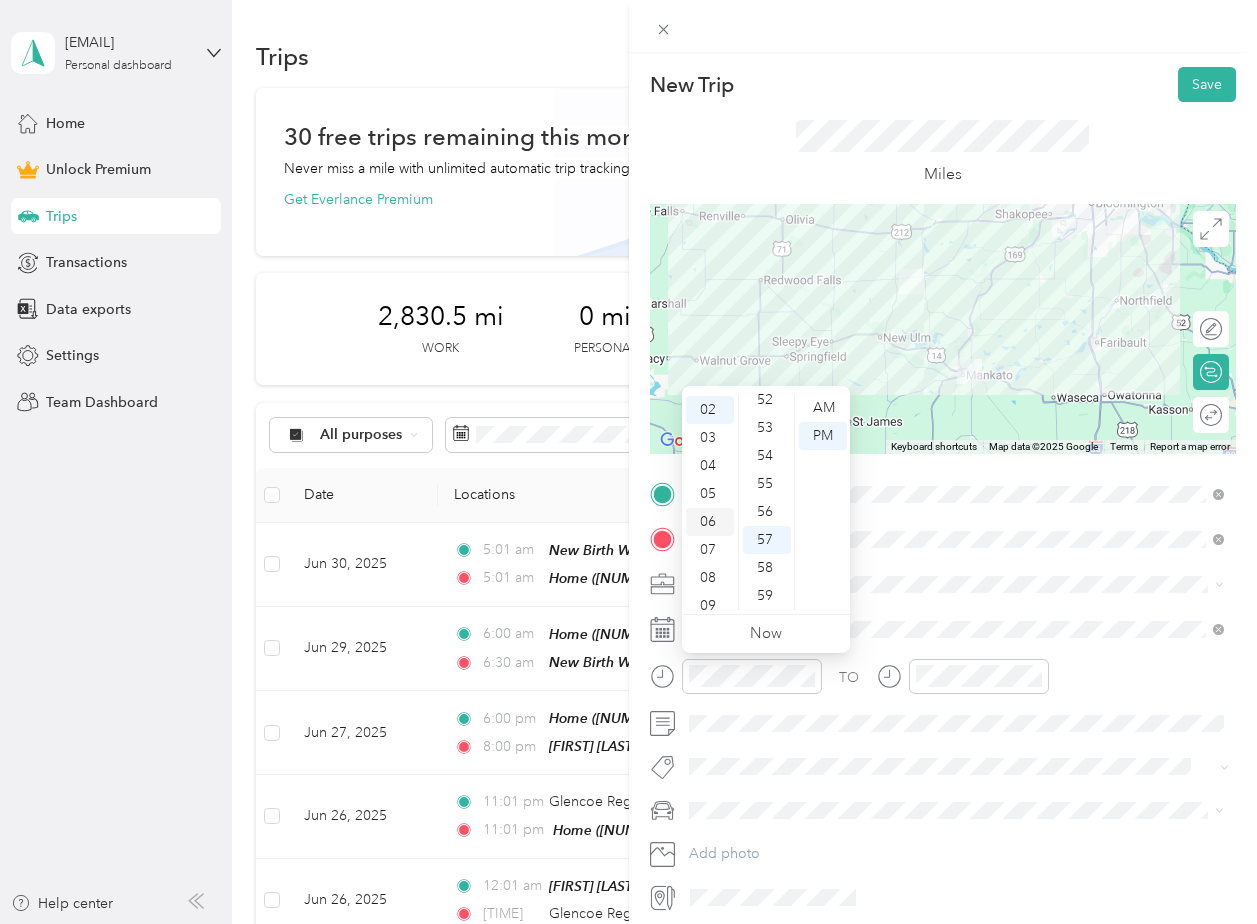 click on "06" at bounding box center [710, 522] 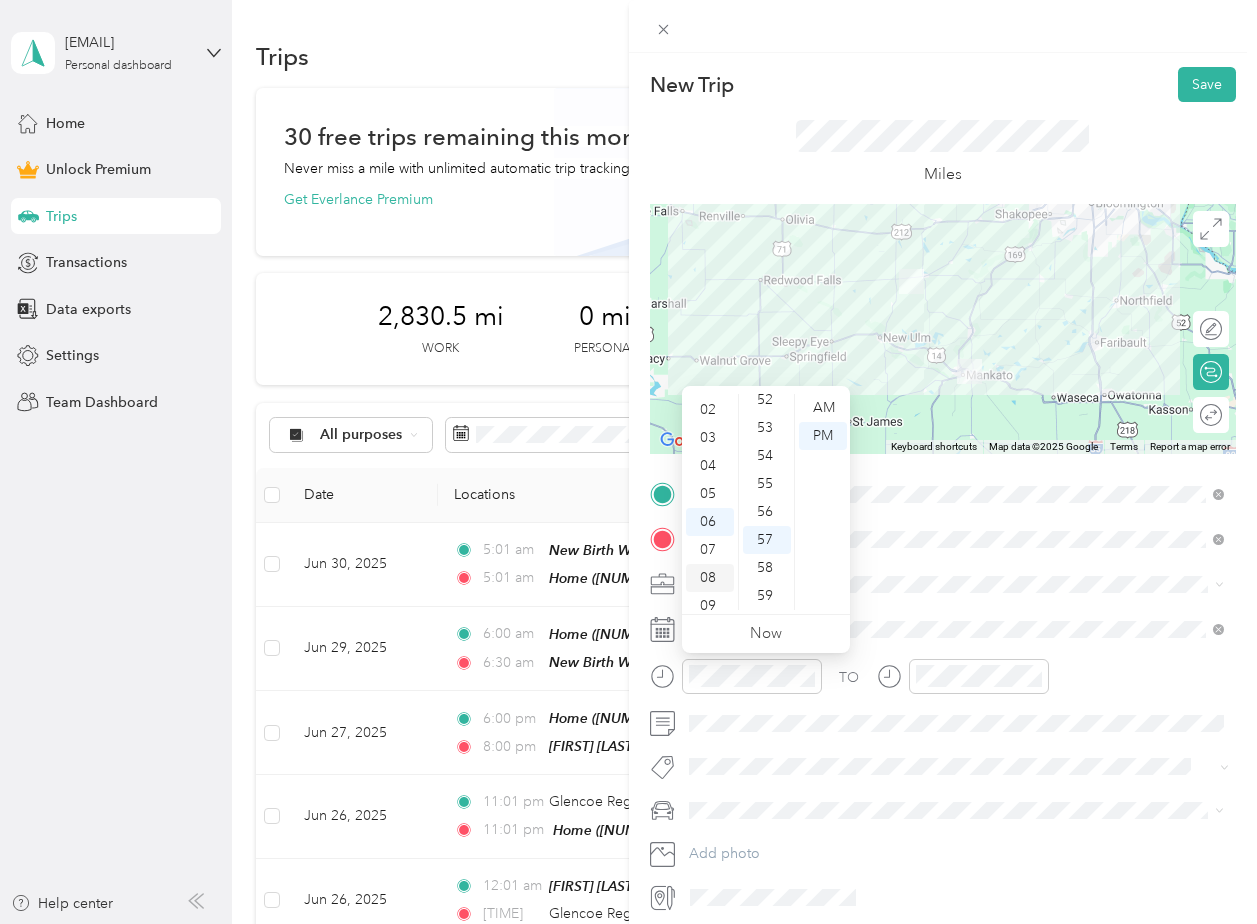 scroll, scrollTop: 120, scrollLeft: 0, axis: vertical 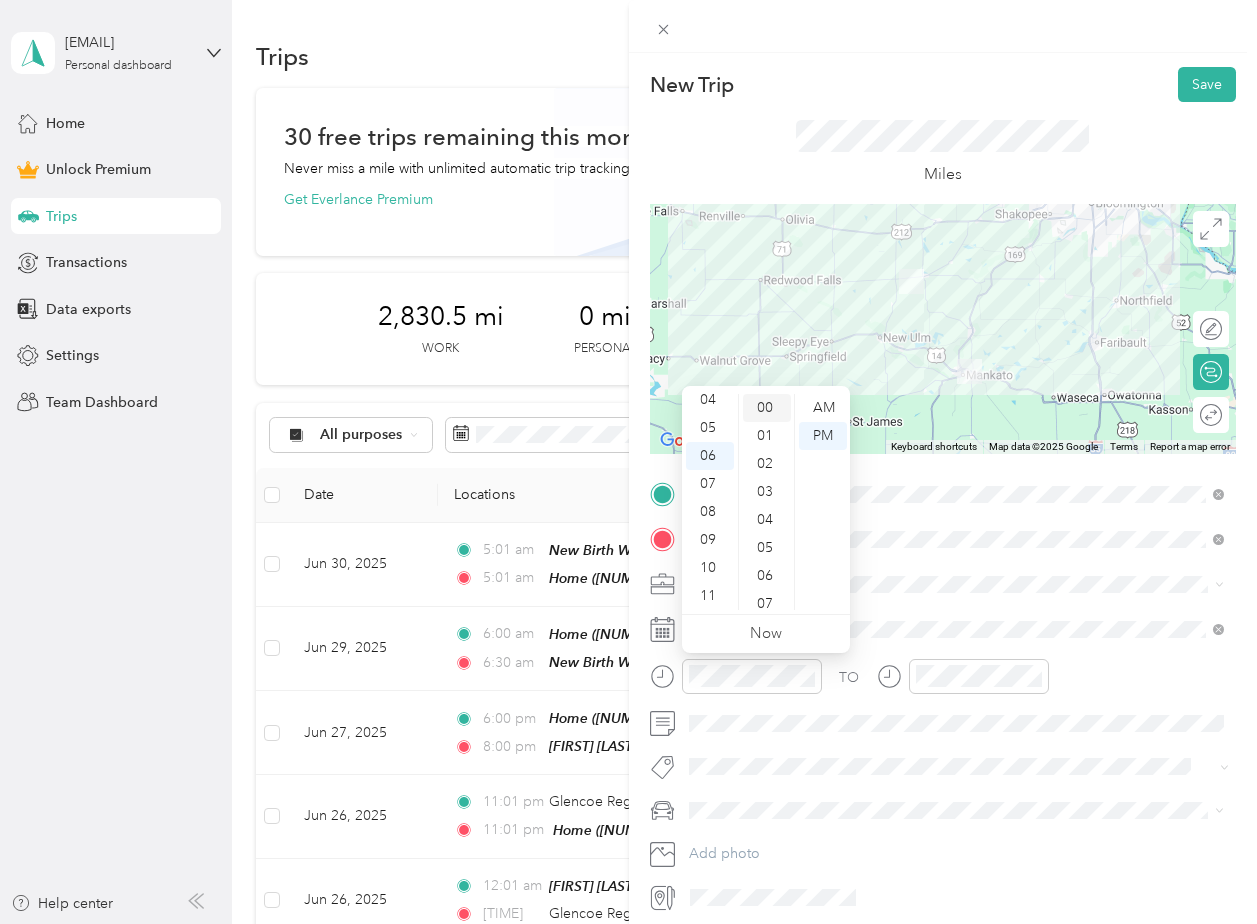 click on "00" at bounding box center (767, 408) 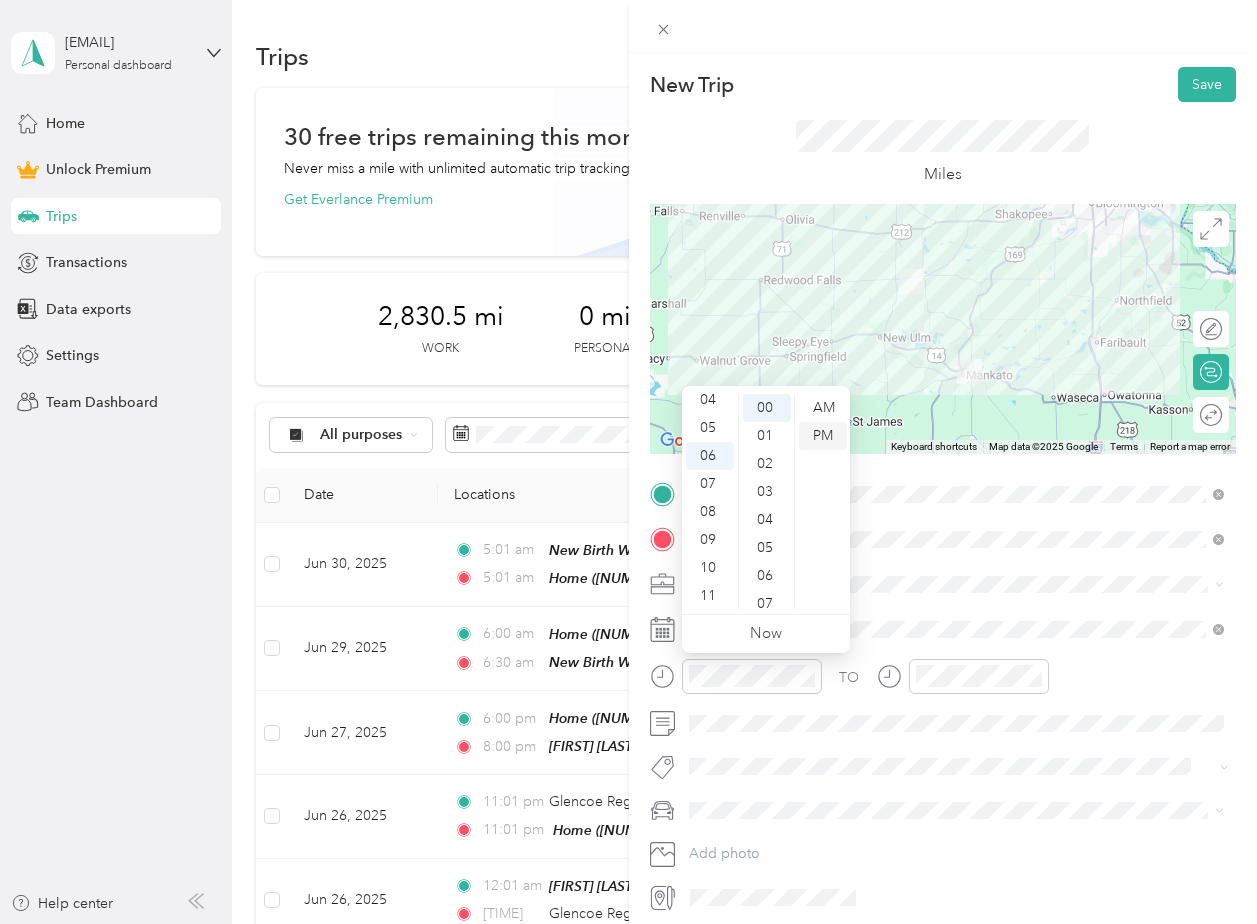 click on "PM" at bounding box center (823, 436) 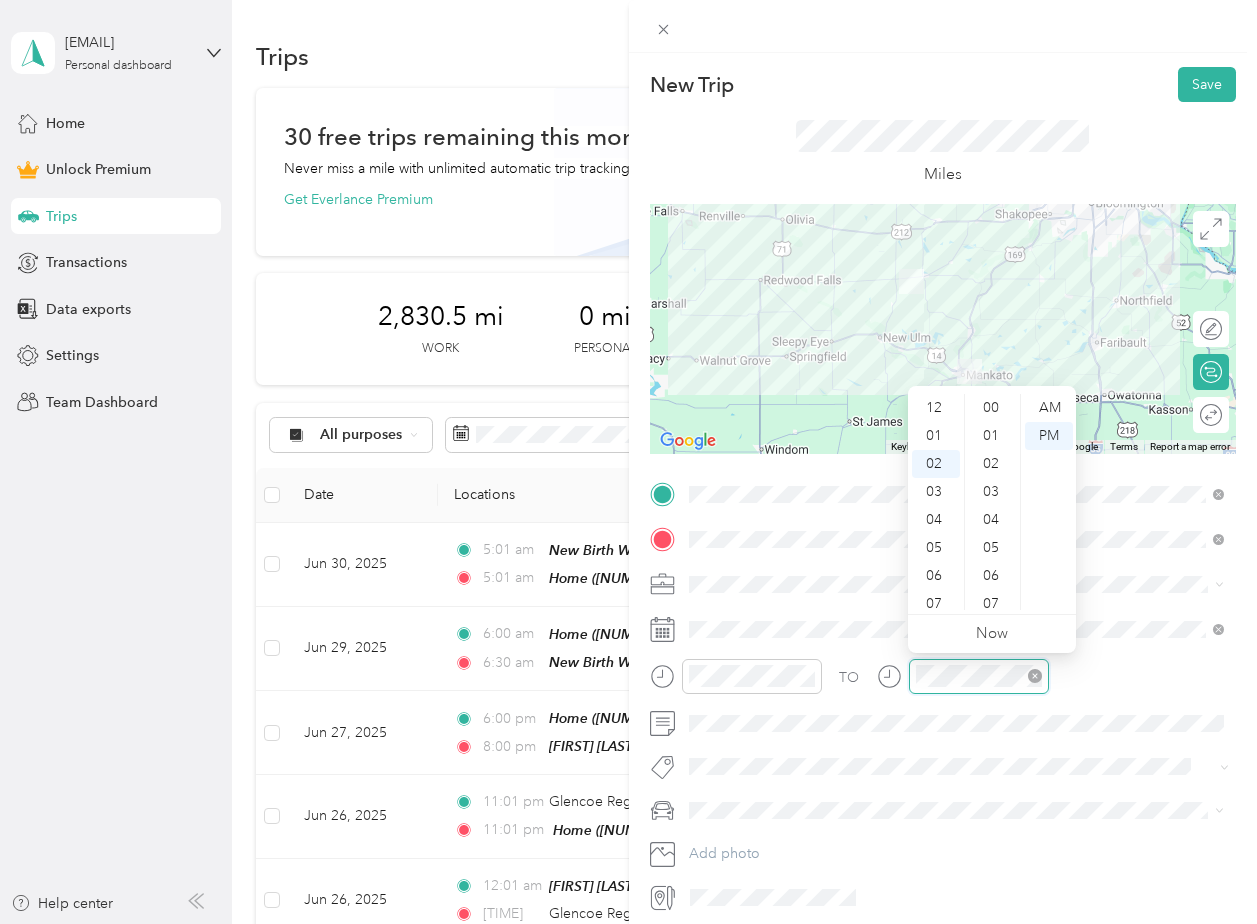 scroll, scrollTop: 54, scrollLeft: 0, axis: vertical 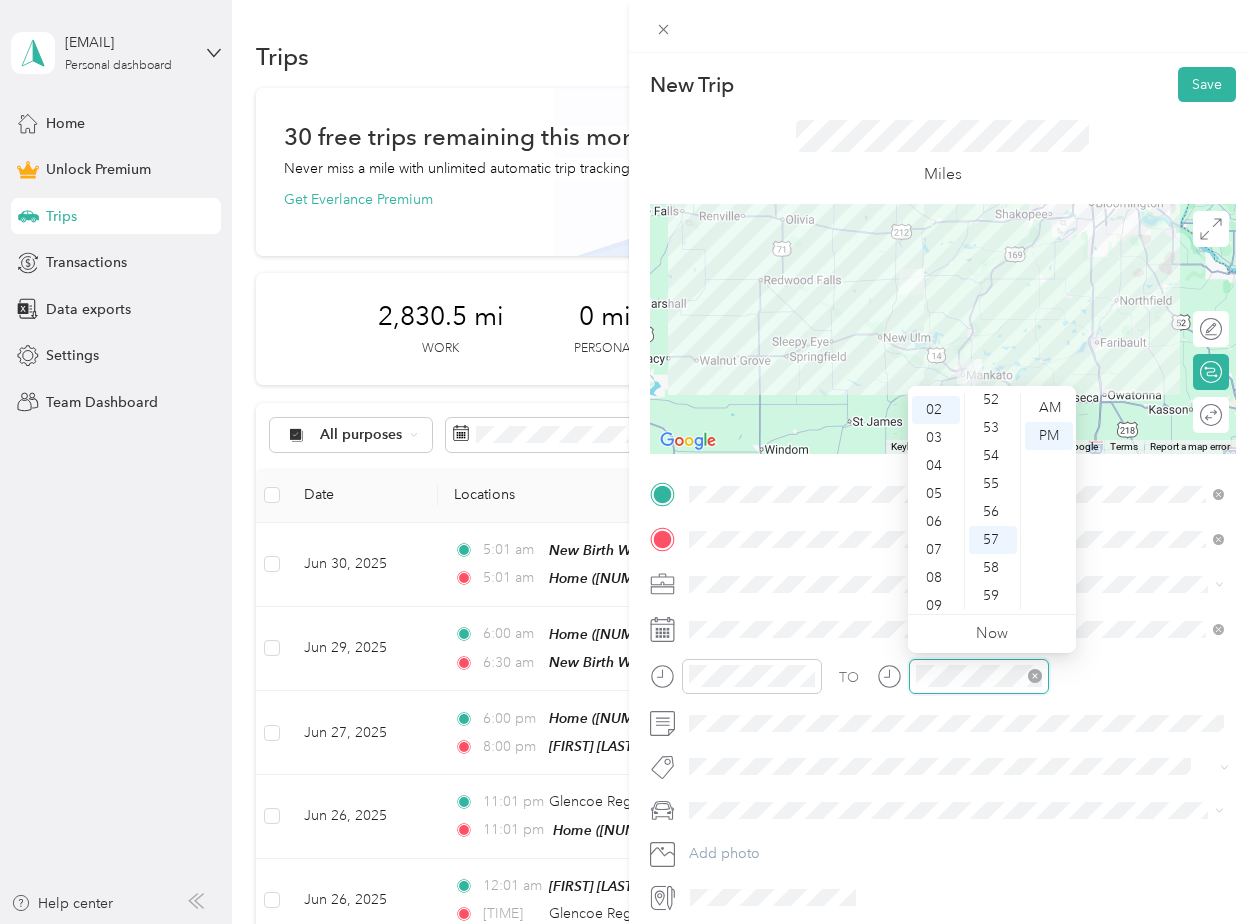 click at bounding box center [979, 676] 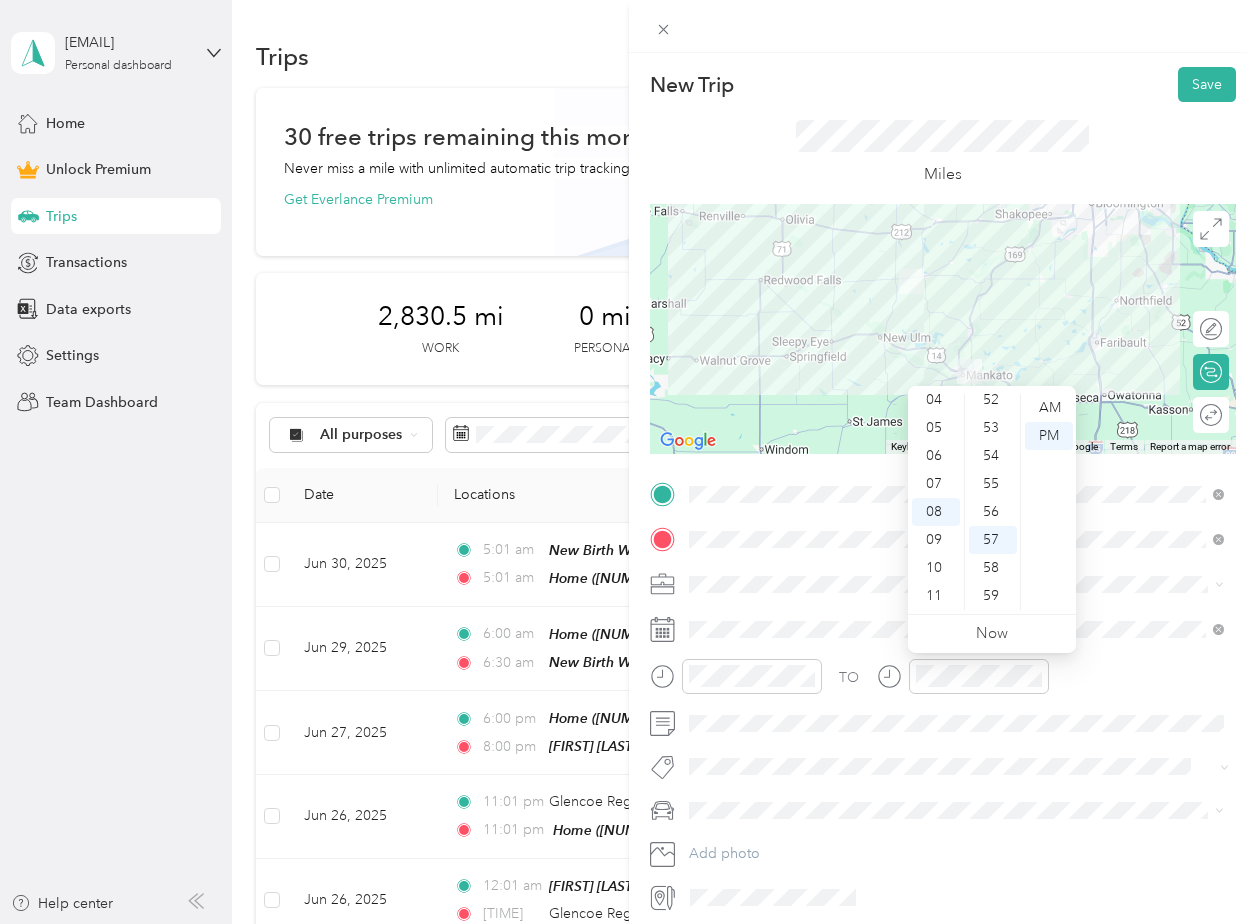 click on "TO" at bounding box center (943, 683) 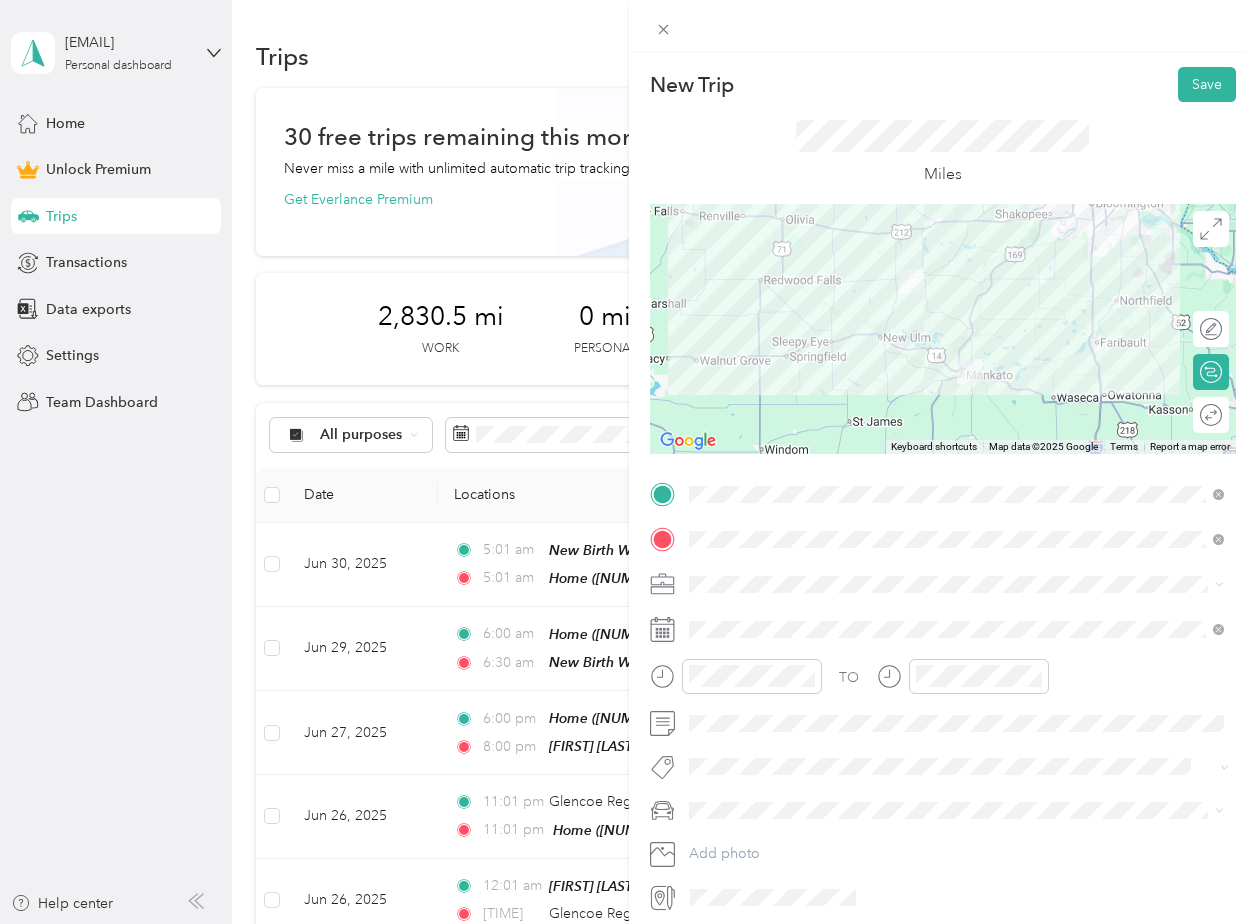 scroll, scrollTop: 0, scrollLeft: 0, axis: both 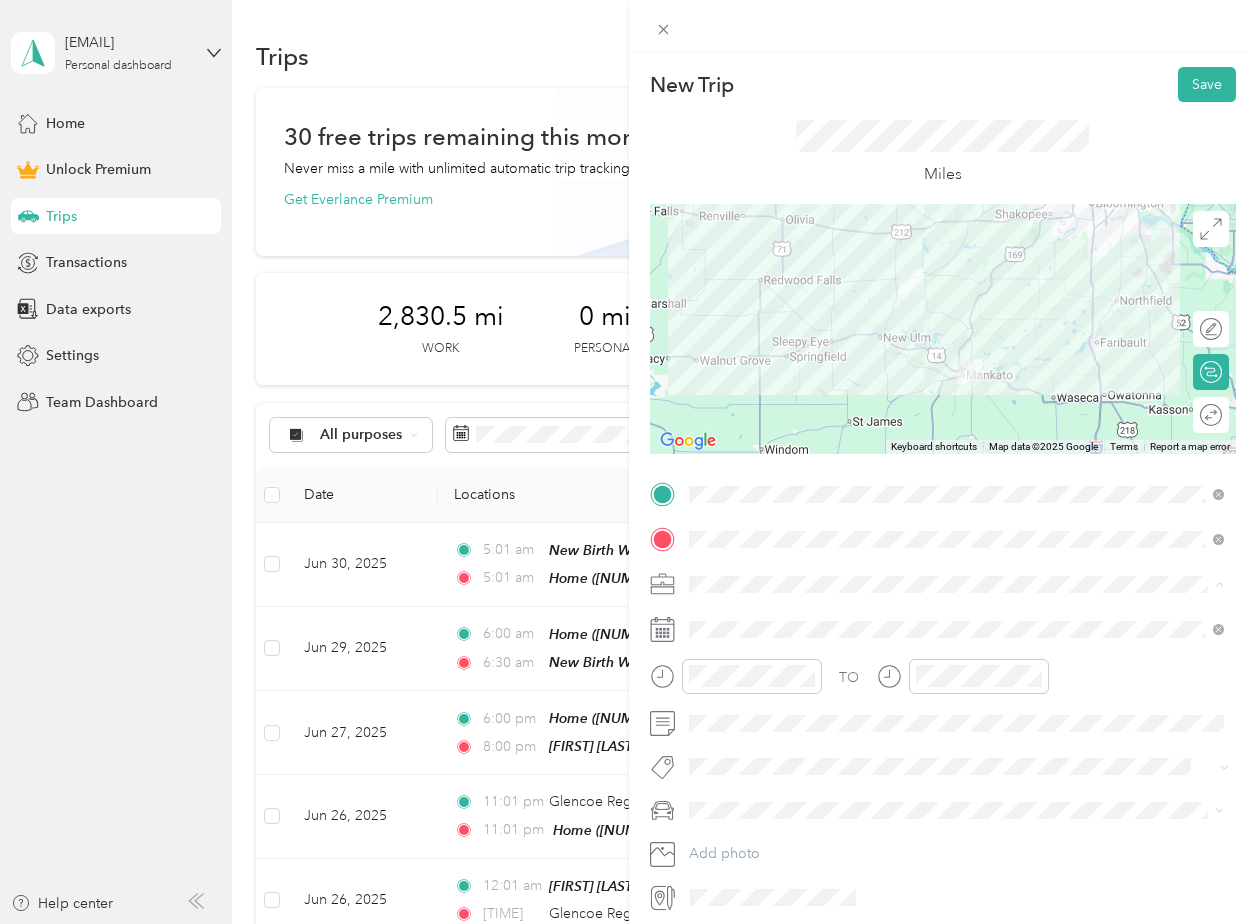 click on "Doula" at bounding box center (957, 688) 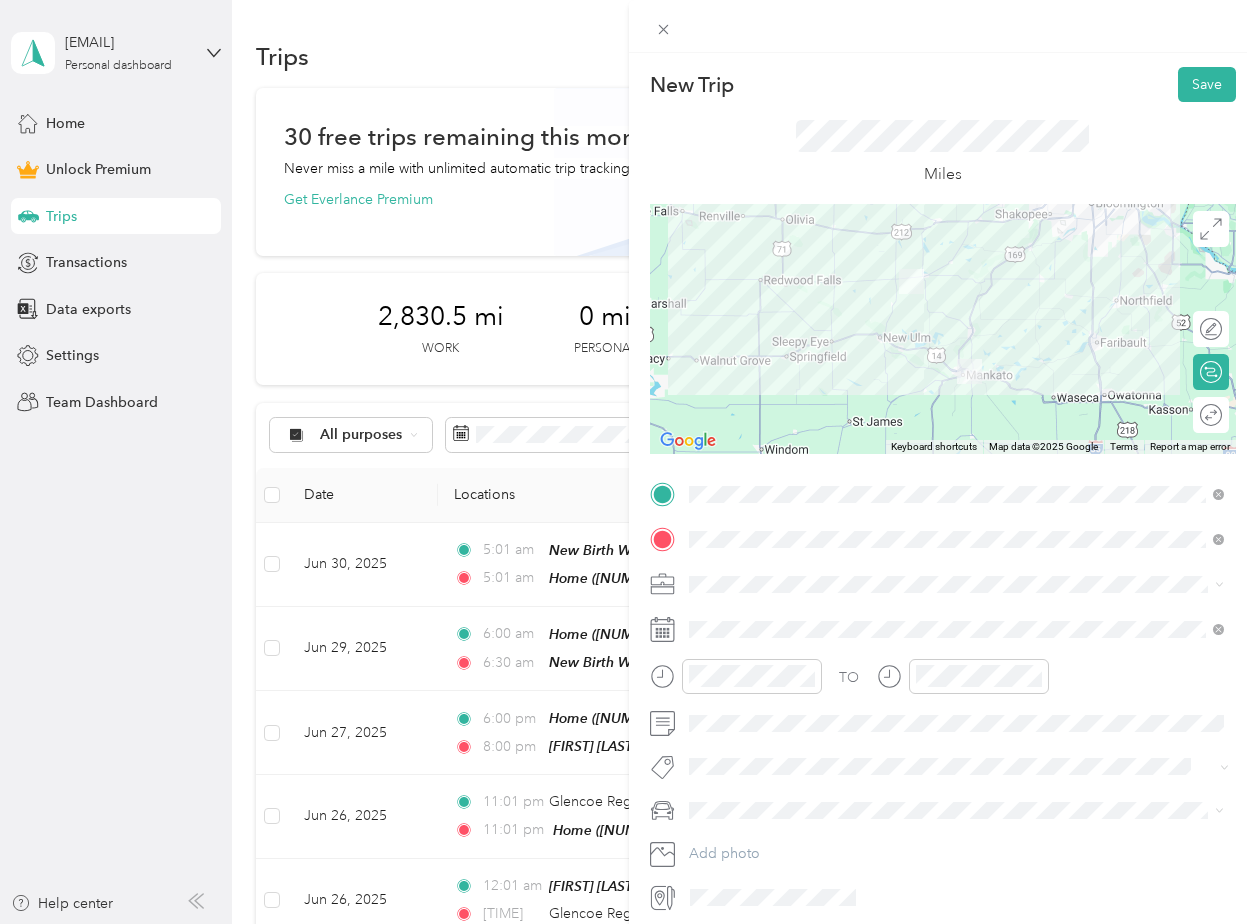 scroll, scrollTop: 0, scrollLeft: 0, axis: both 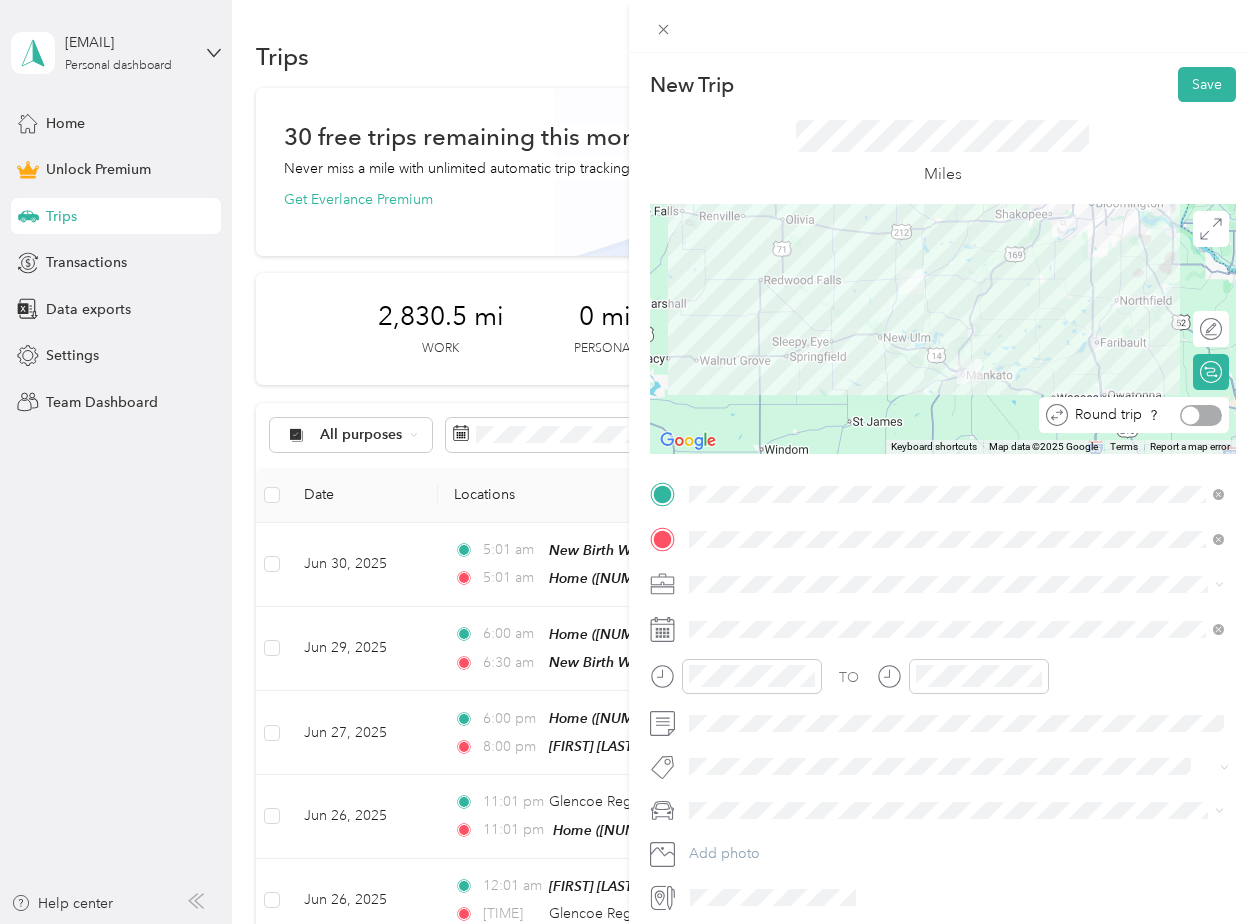 click at bounding box center (1201, 415) 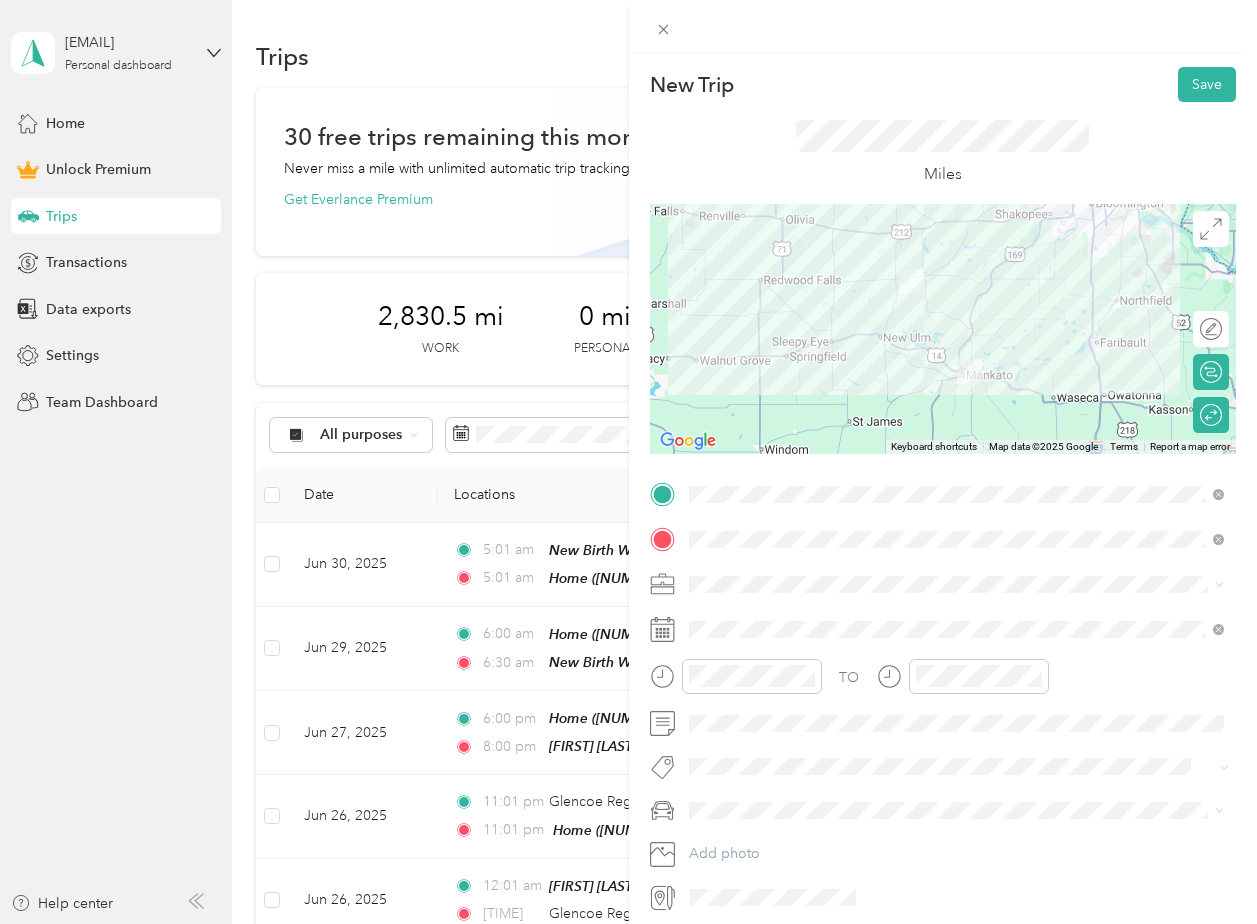 scroll, scrollTop: 0, scrollLeft: 0, axis: both 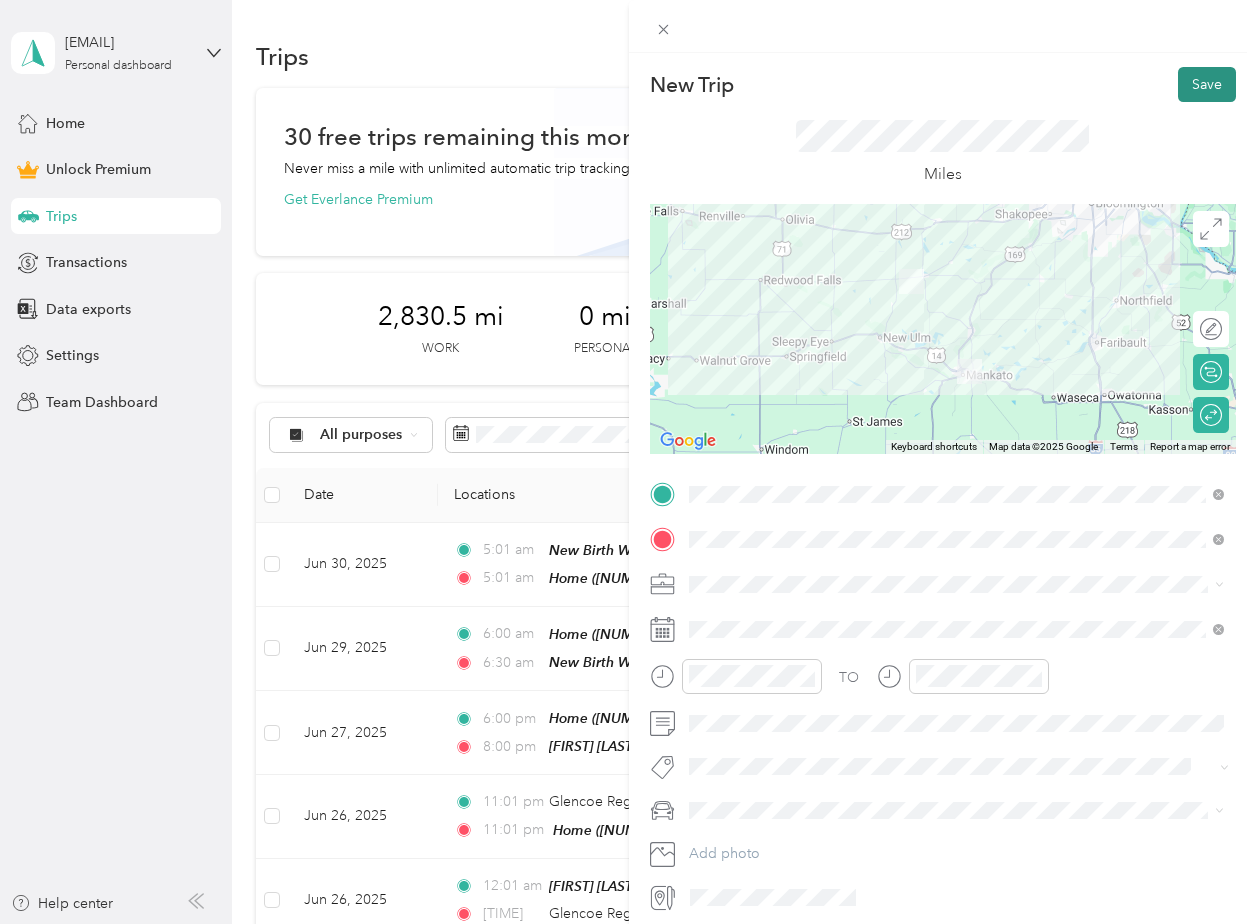 click on "Save" at bounding box center [1207, 84] 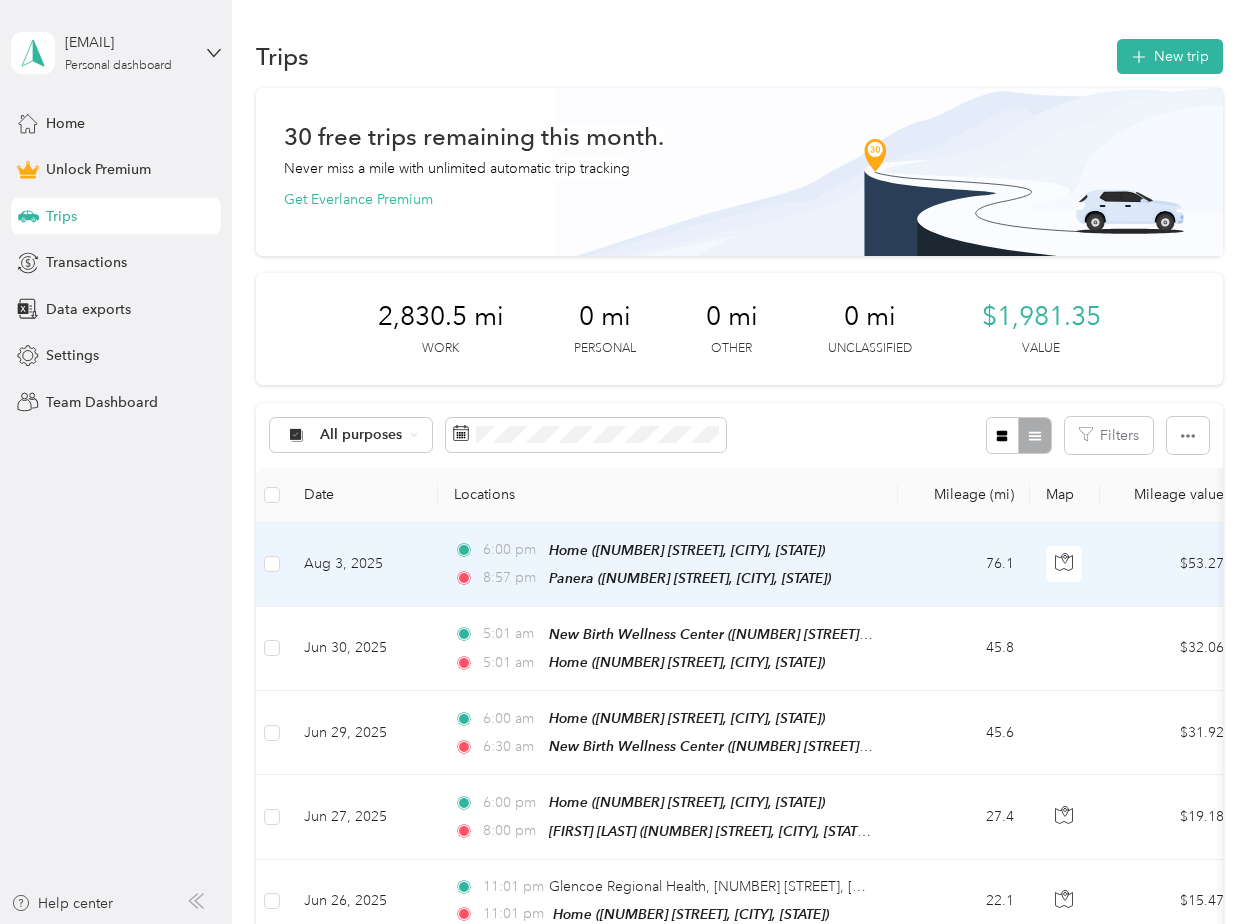 click on "Aug 3, 2025" at bounding box center [363, 565] 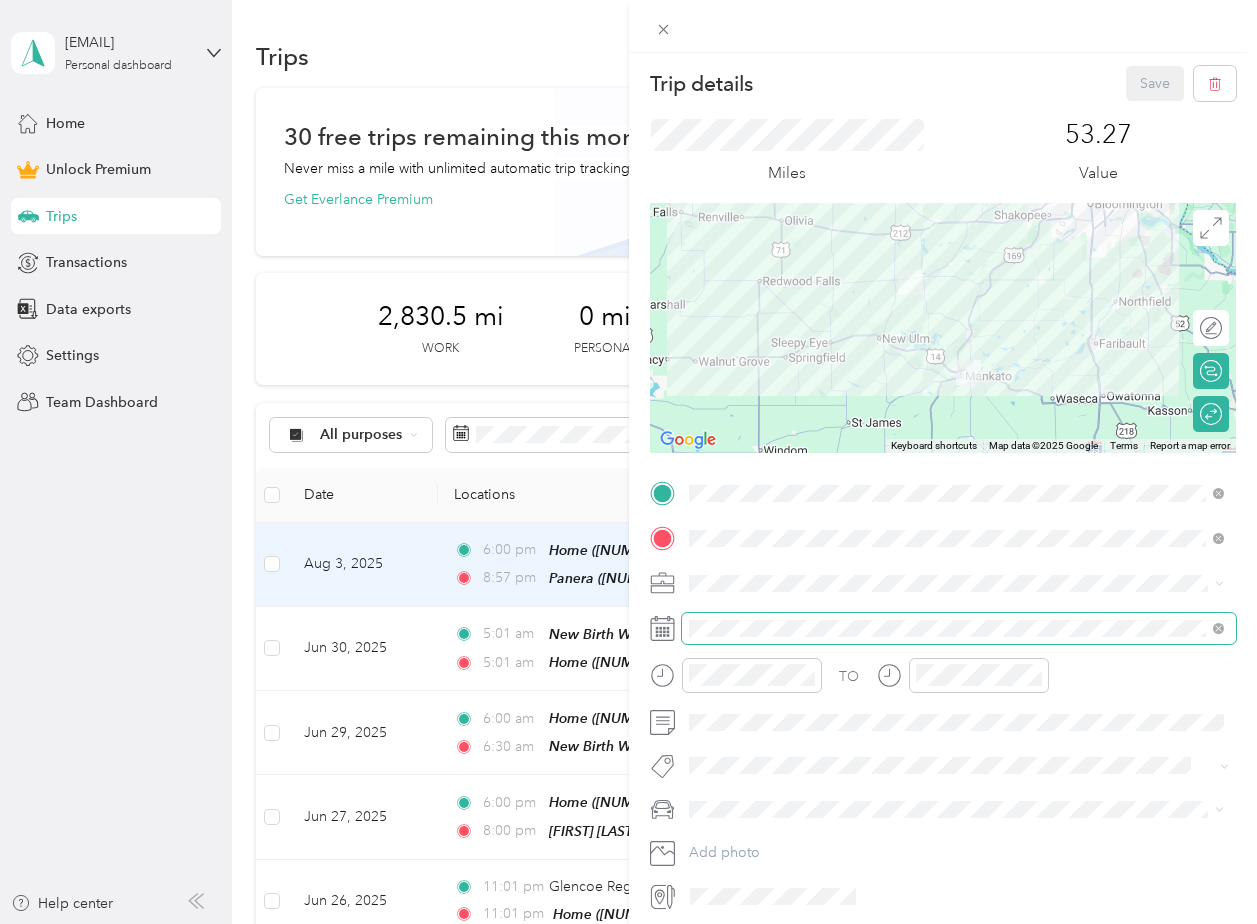 click at bounding box center (943, 628) 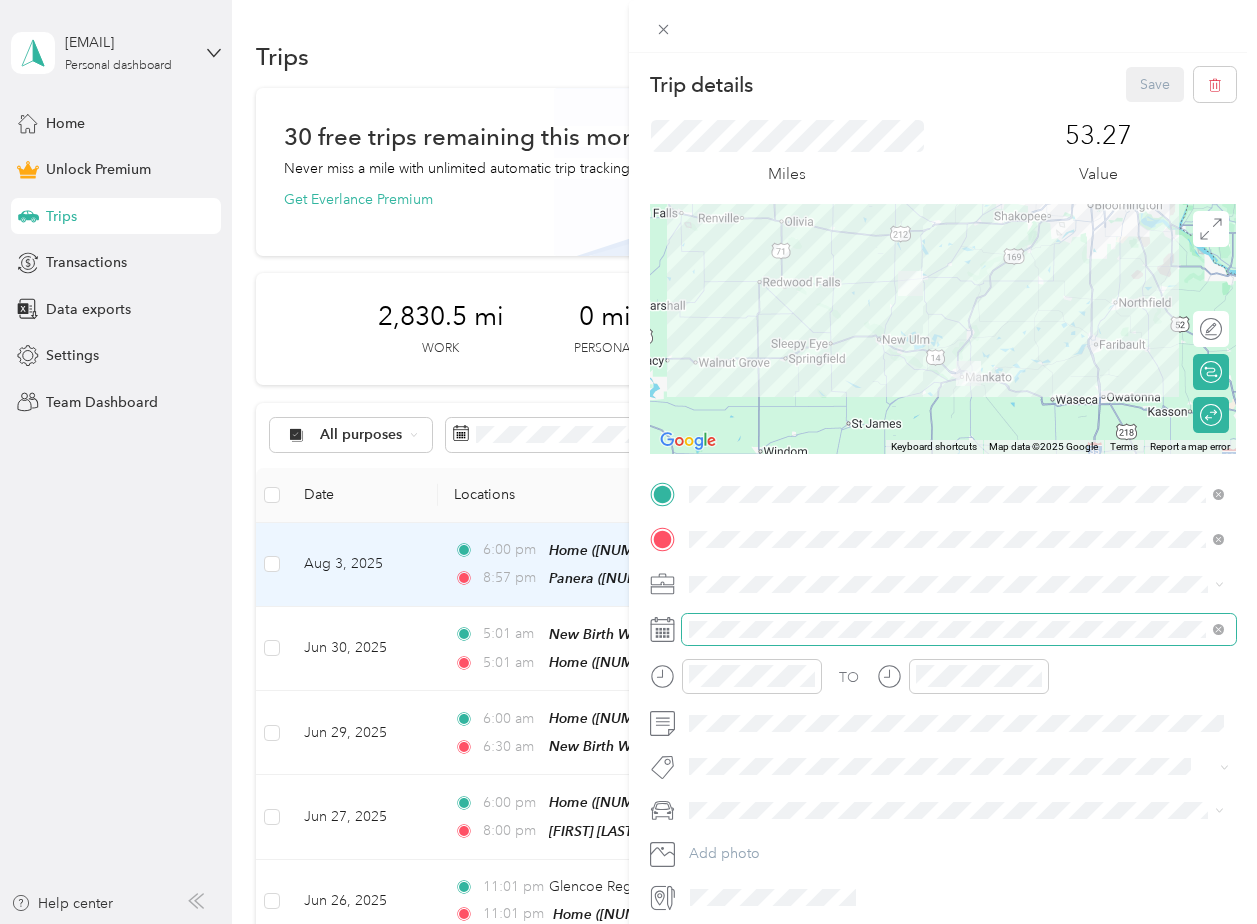 scroll, scrollTop: 0, scrollLeft: 0, axis: both 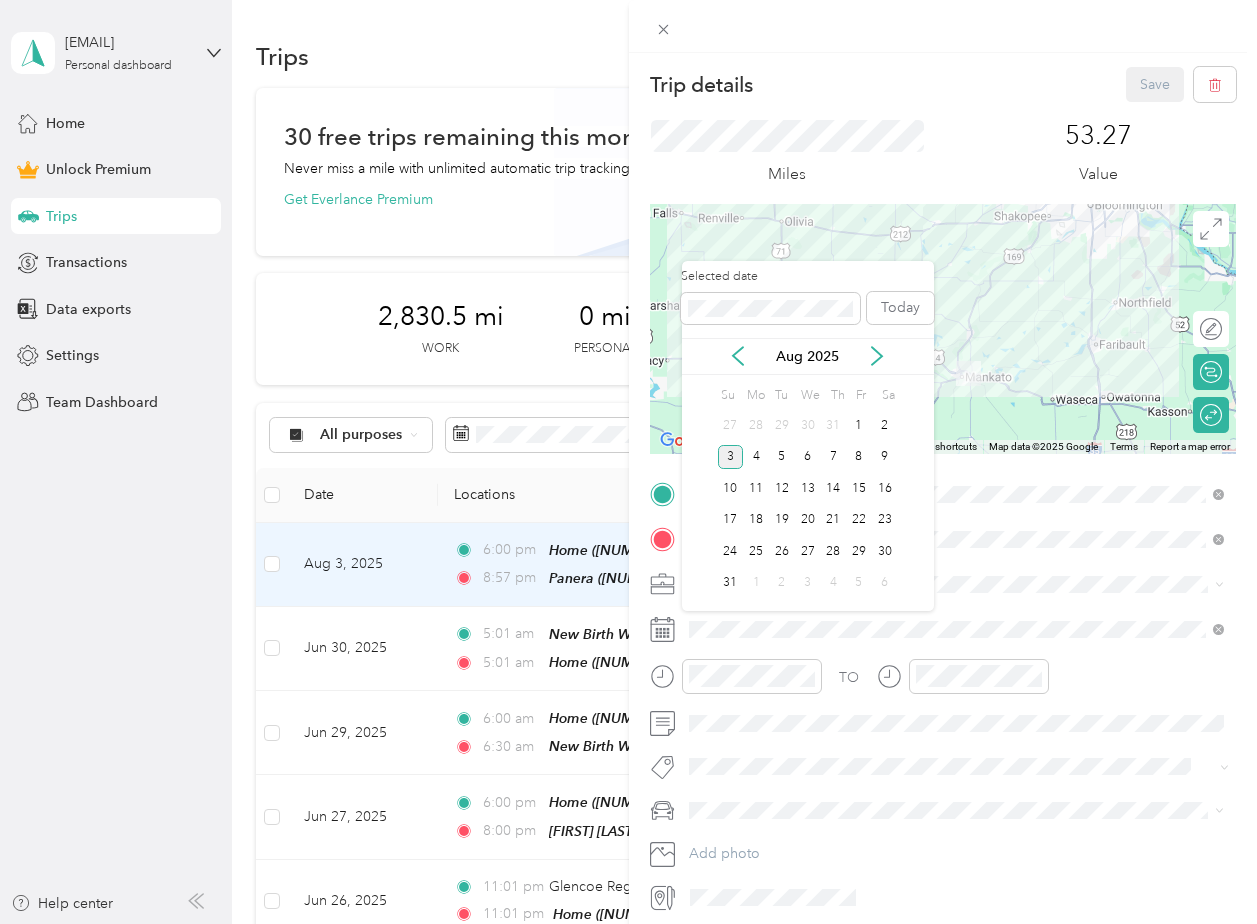 click 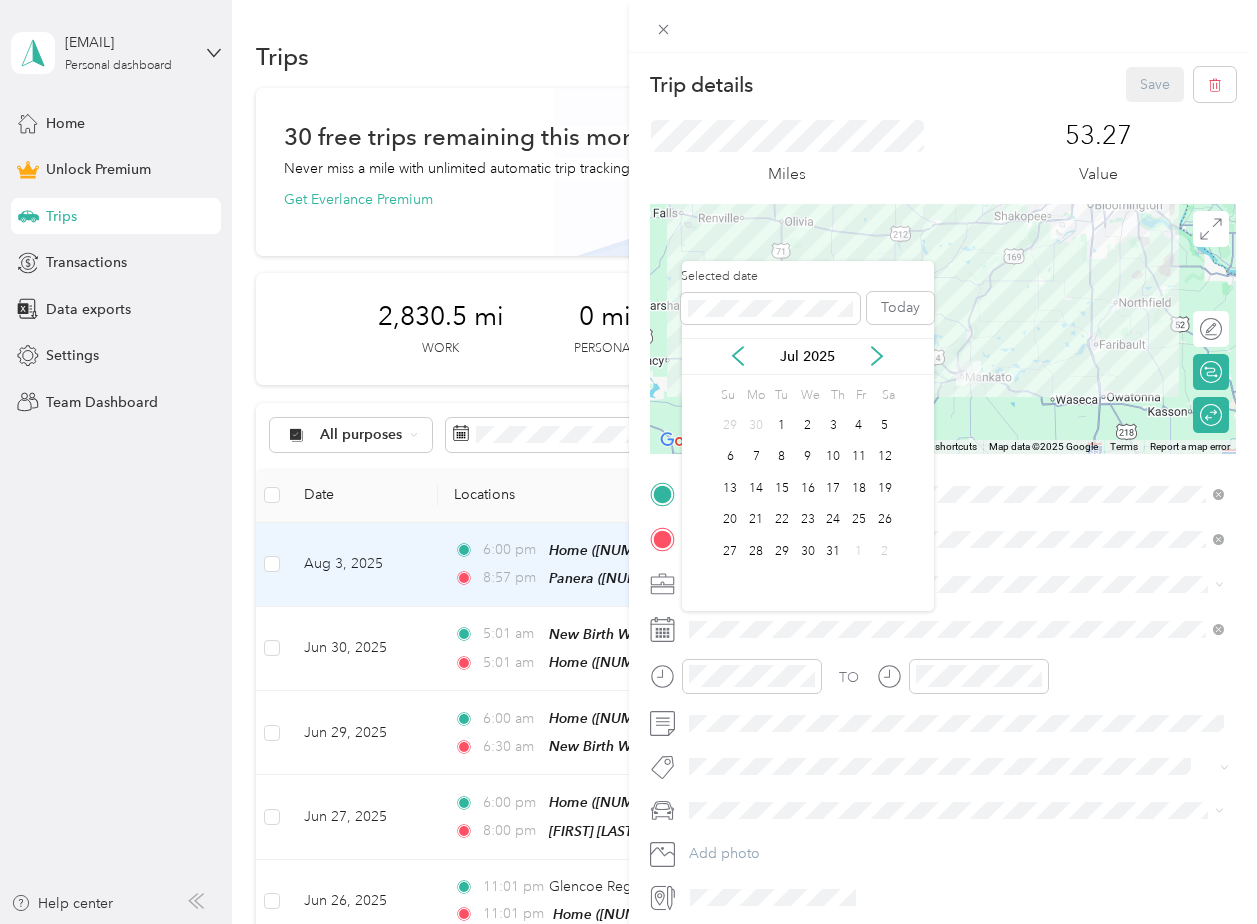 drag, startPoint x: 732, startPoint y: 371, endPoint x: 744, endPoint y: 381, distance: 15.6205 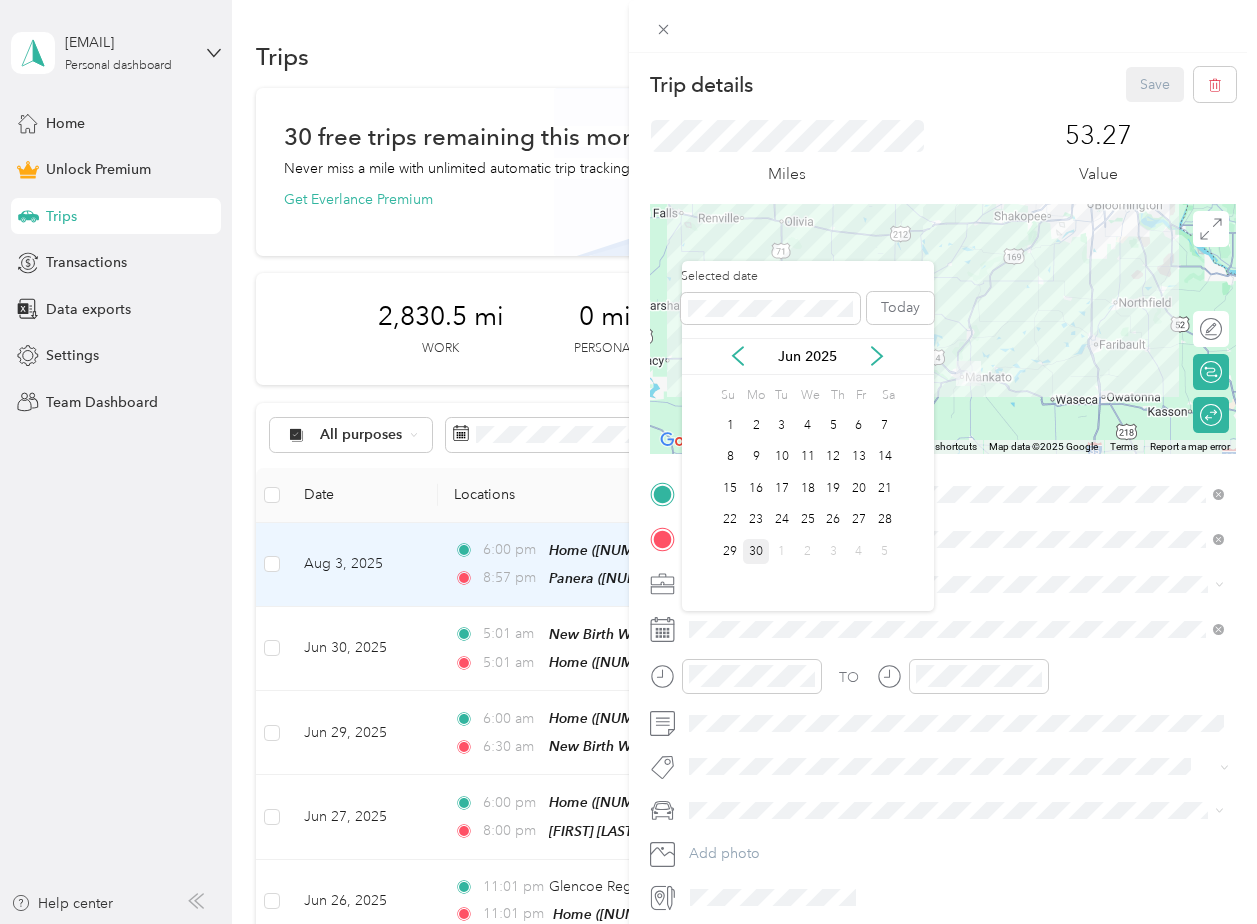 click on "30" at bounding box center [756, 551] 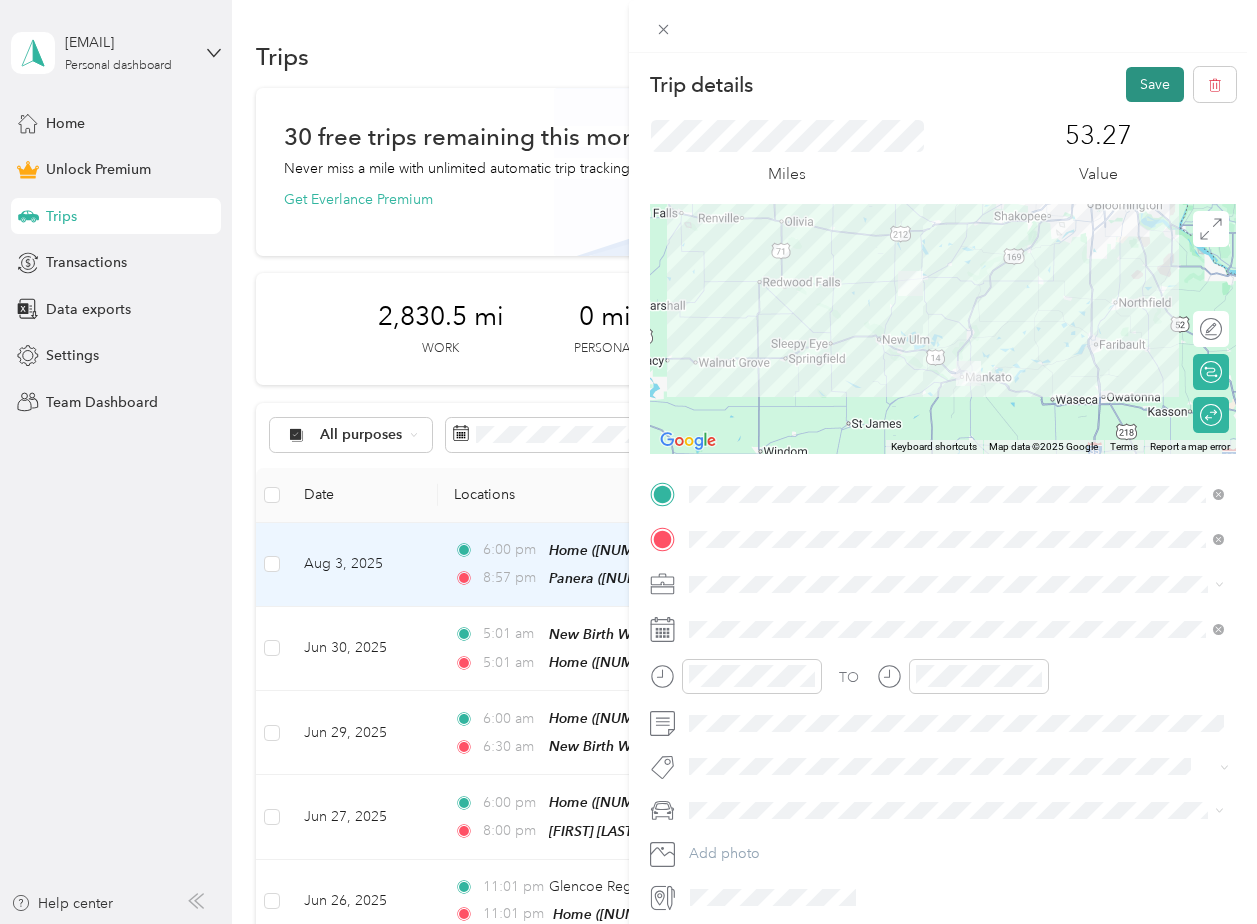 click on "Save" at bounding box center (1155, 84) 